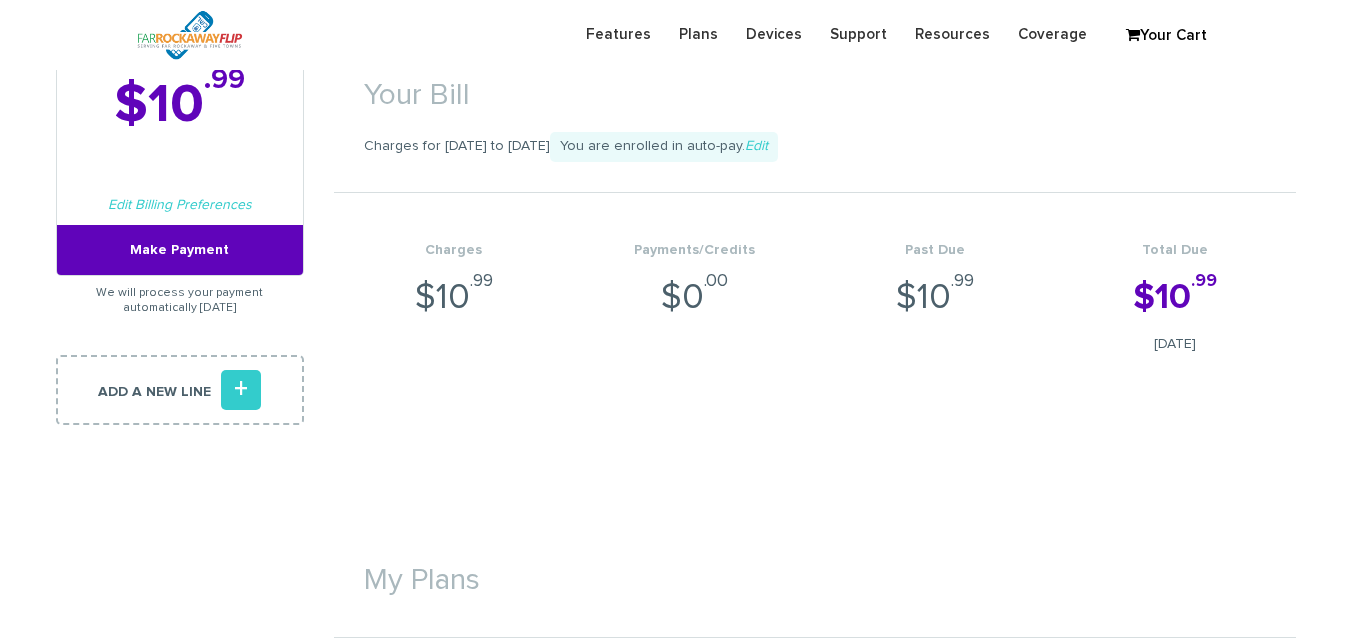 scroll, scrollTop: 200, scrollLeft: 0, axis: vertical 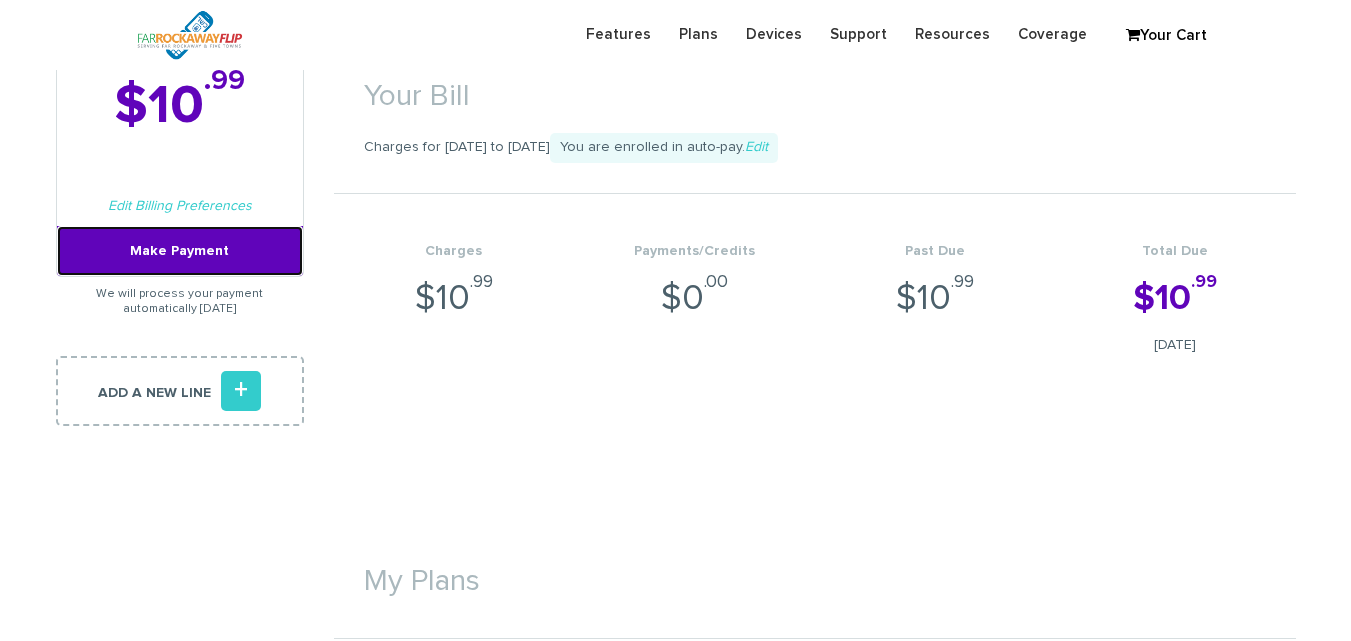 click on "Make Payment" at bounding box center [180, 251] 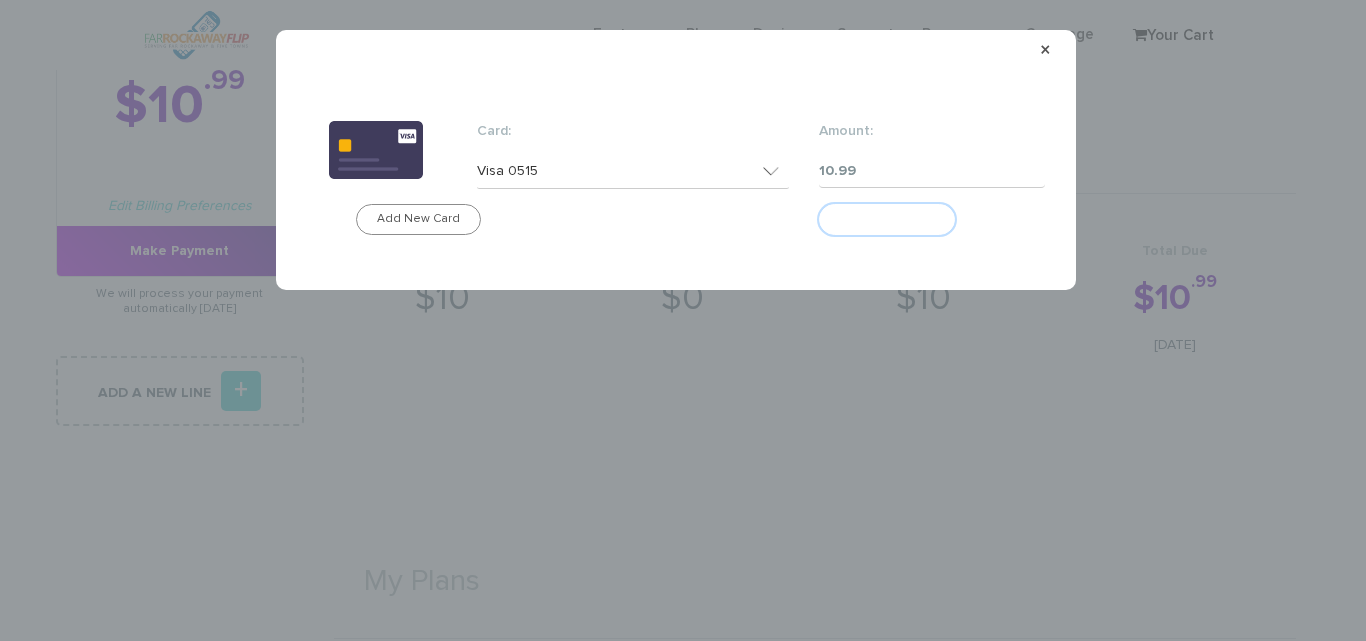 click on "Make Payment" at bounding box center (887, 219) 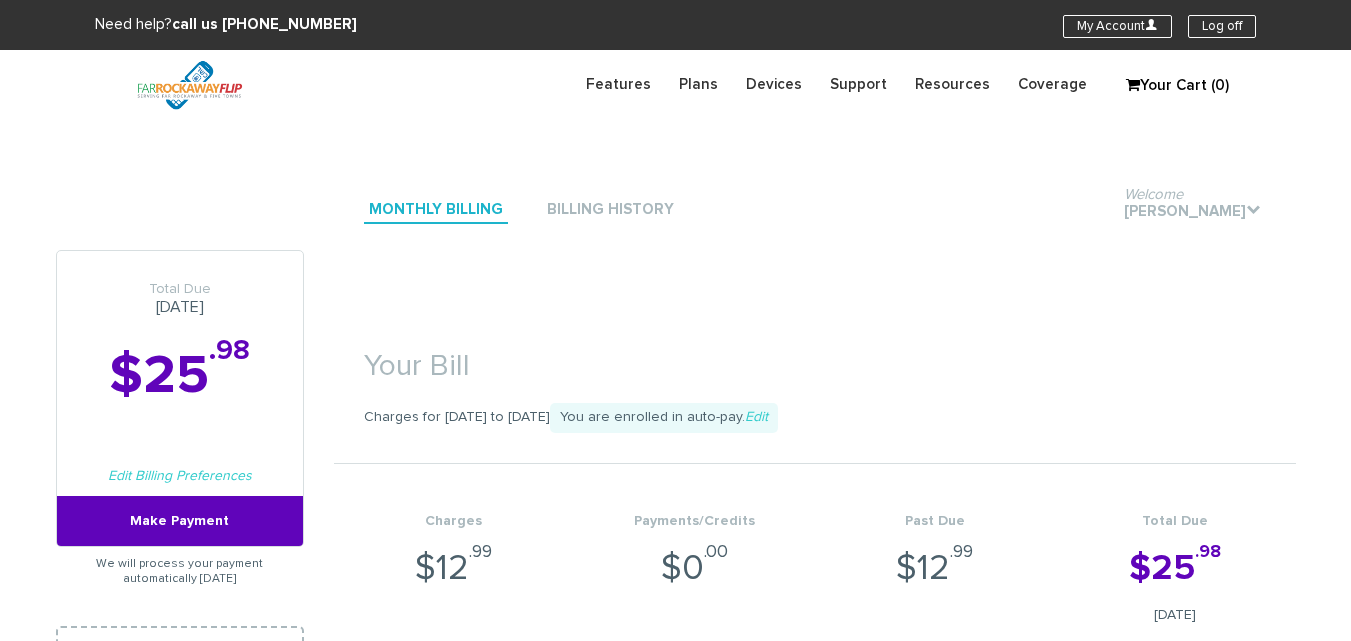 scroll, scrollTop: 0, scrollLeft: 0, axis: both 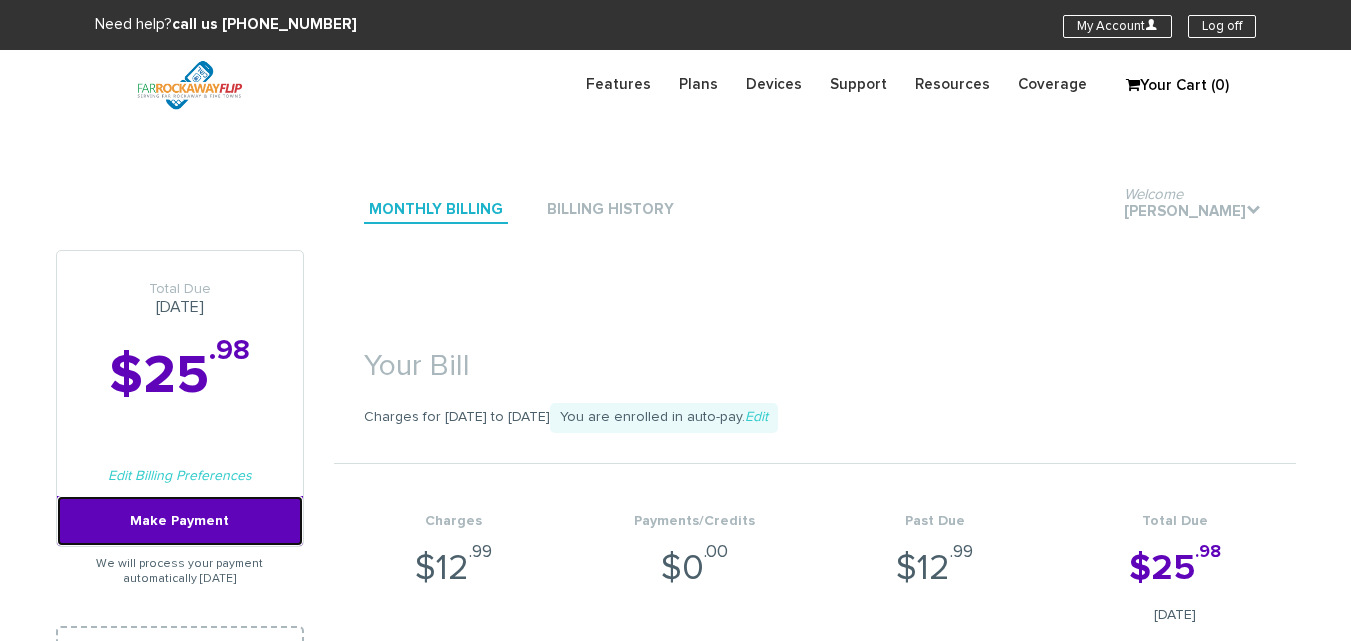 click on "Make Payment" at bounding box center (180, 521) 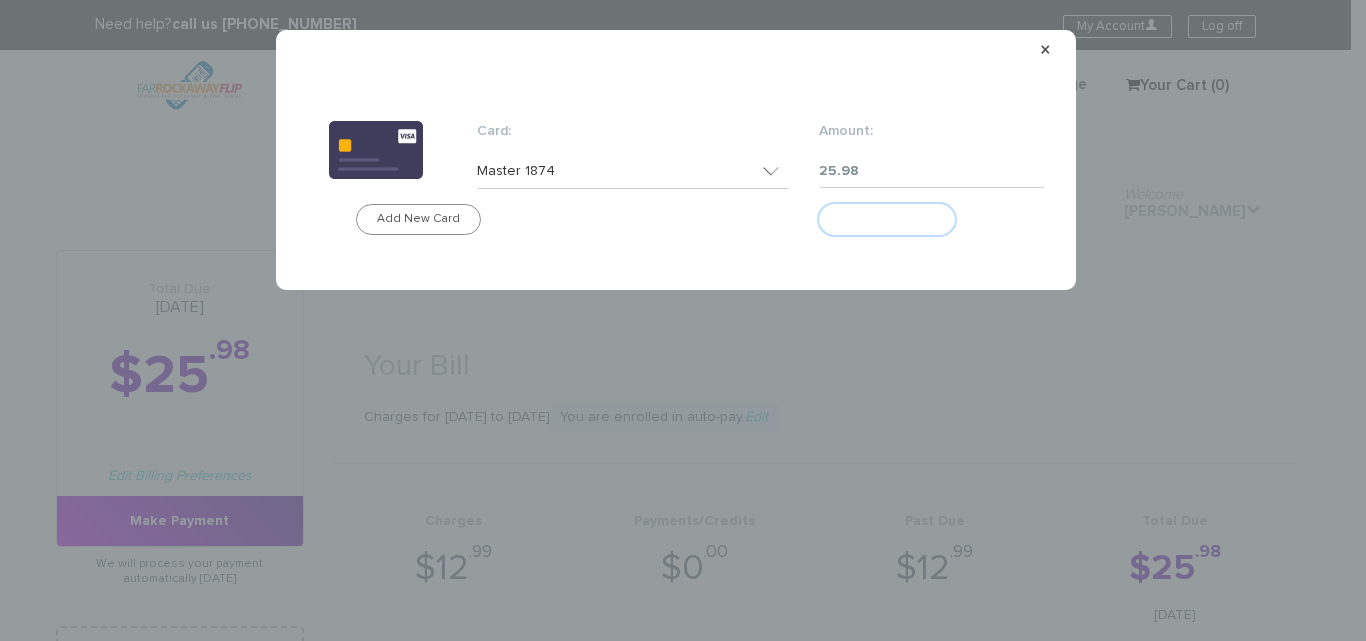 click on "Make Payment" at bounding box center [887, 219] 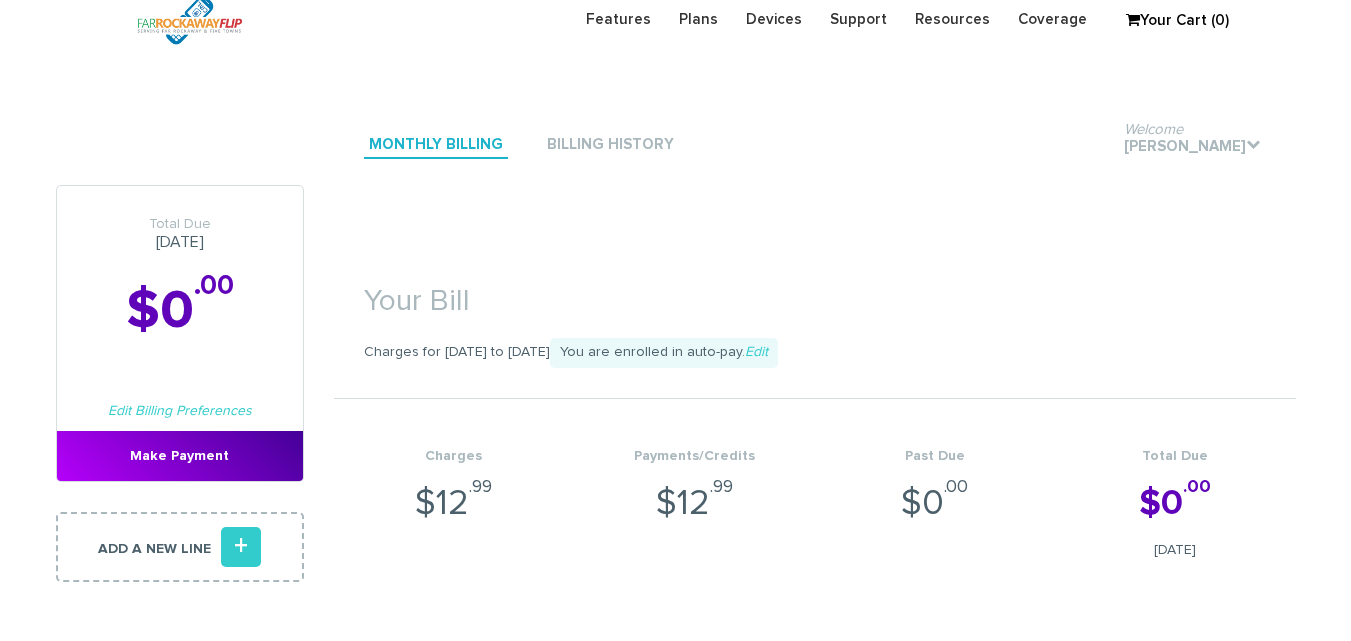 scroll, scrollTop: 100, scrollLeft: 0, axis: vertical 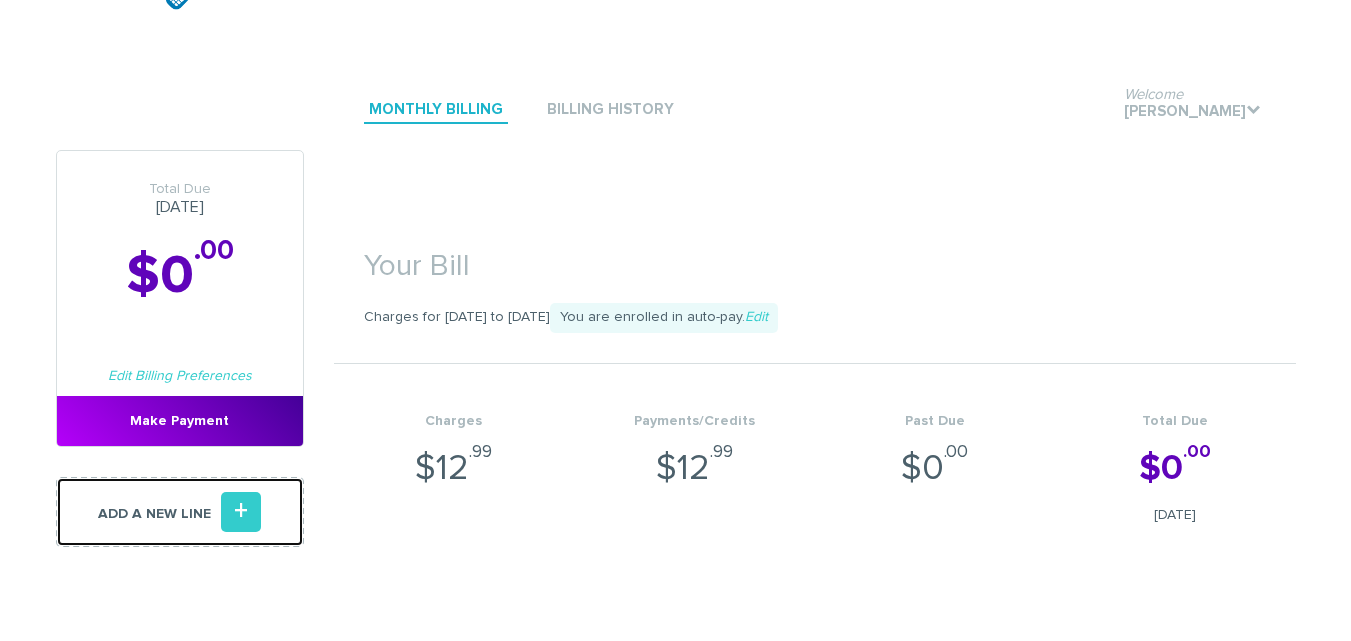 click on "+" at bounding box center (241, 512) 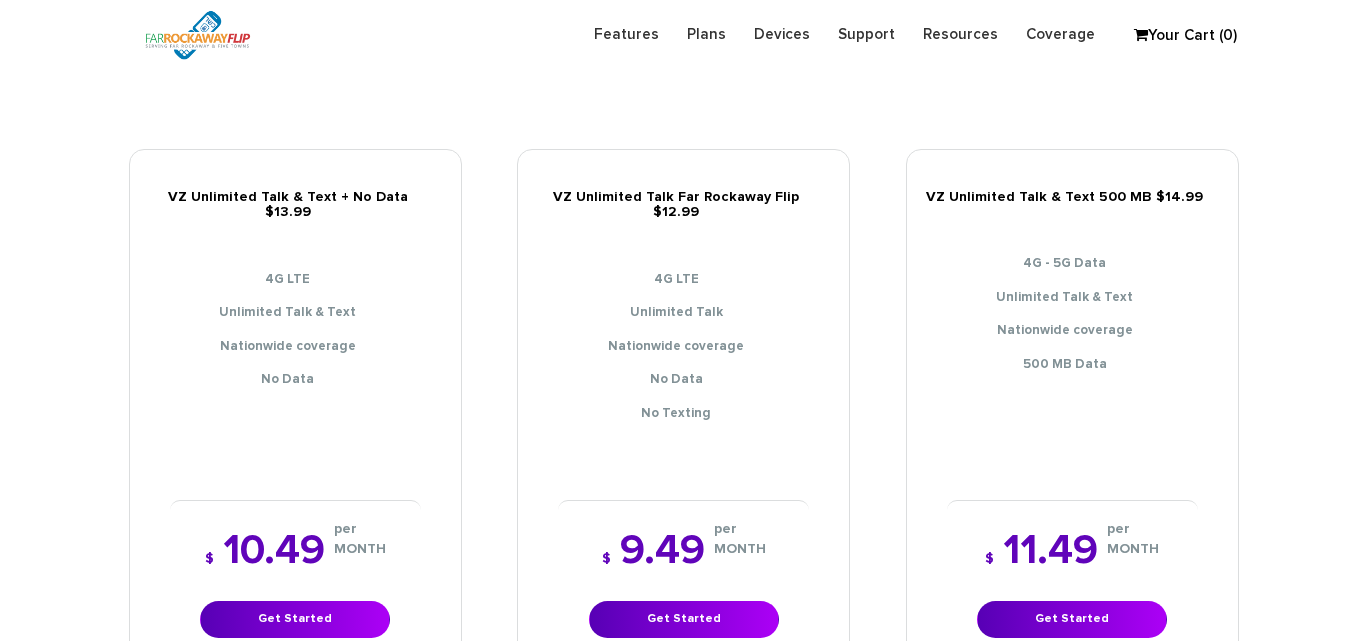 scroll, scrollTop: 300, scrollLeft: 0, axis: vertical 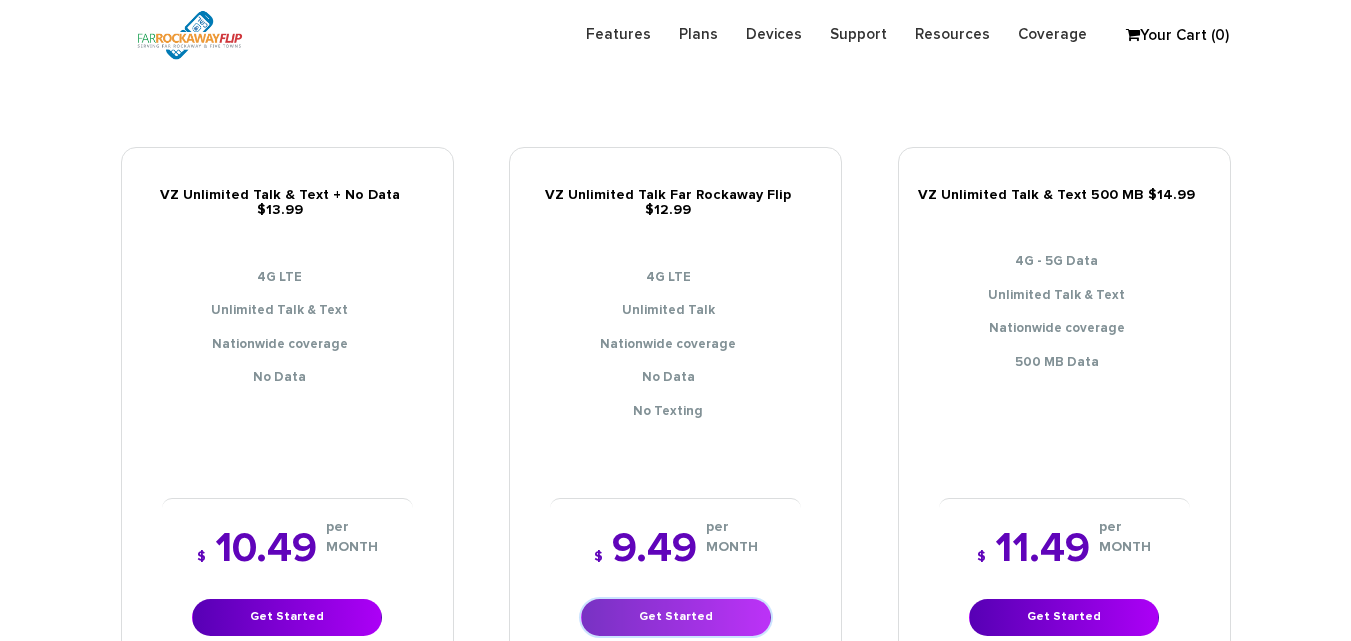 click on "Get Started" at bounding box center (676, 617) 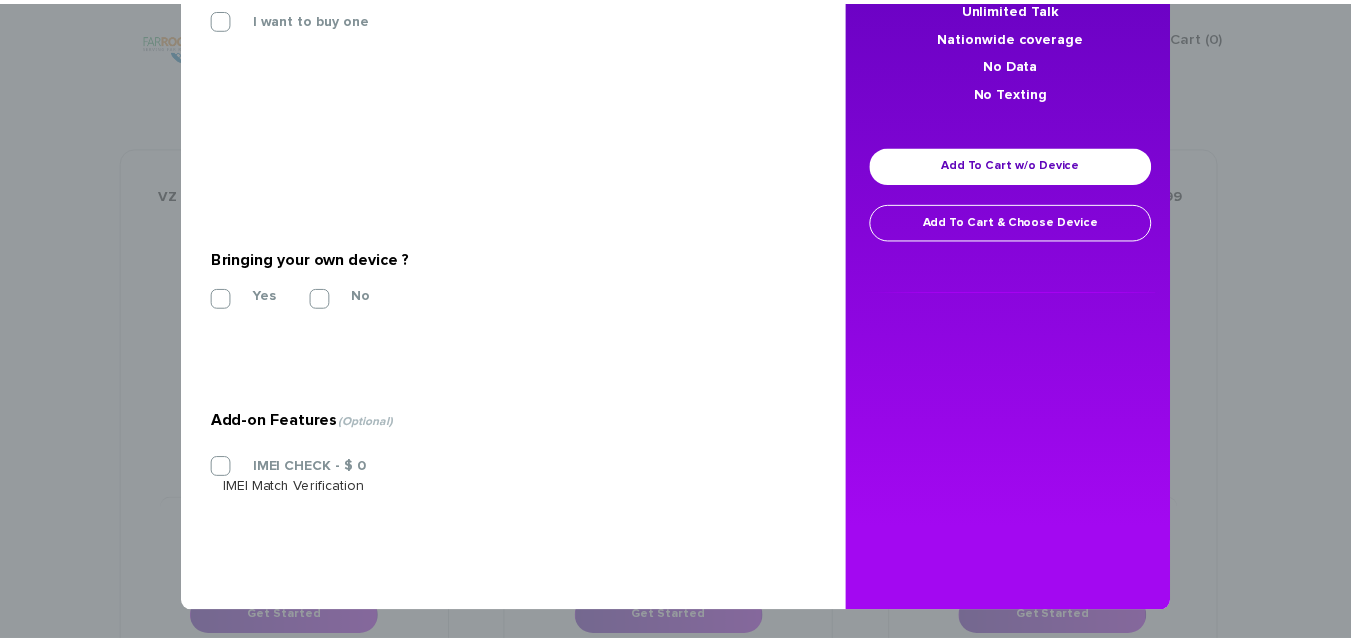 scroll, scrollTop: 266, scrollLeft: 0, axis: vertical 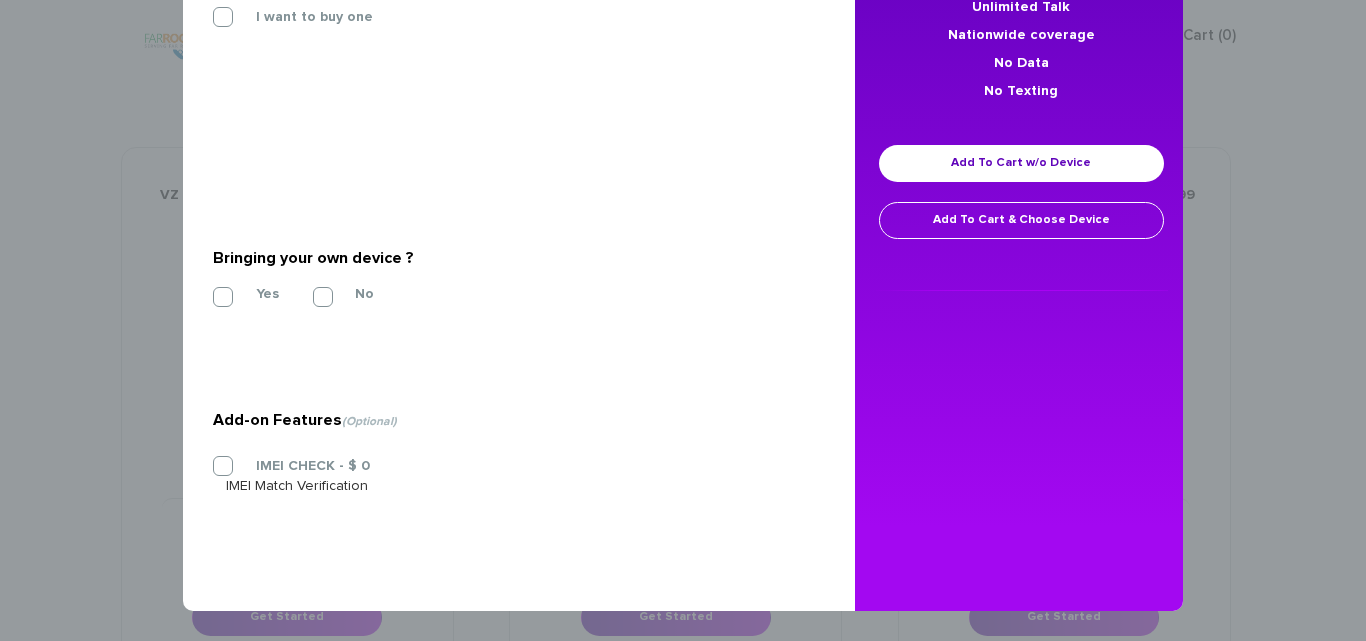 click on "×
VZ Unlimited Talk Far Rockaway Flip $12.99
+ Select Your Sim   *
I will bring my own Sim Card
I want to buy one" at bounding box center (683, 320) 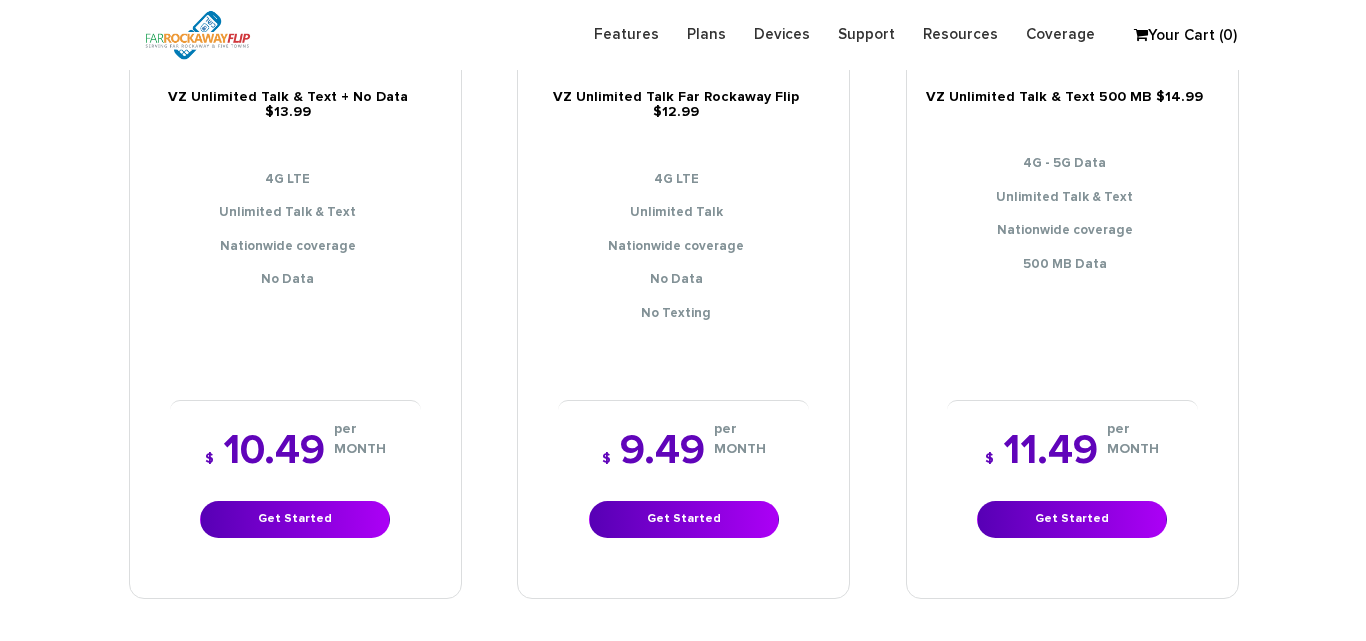 scroll, scrollTop: 400, scrollLeft: 0, axis: vertical 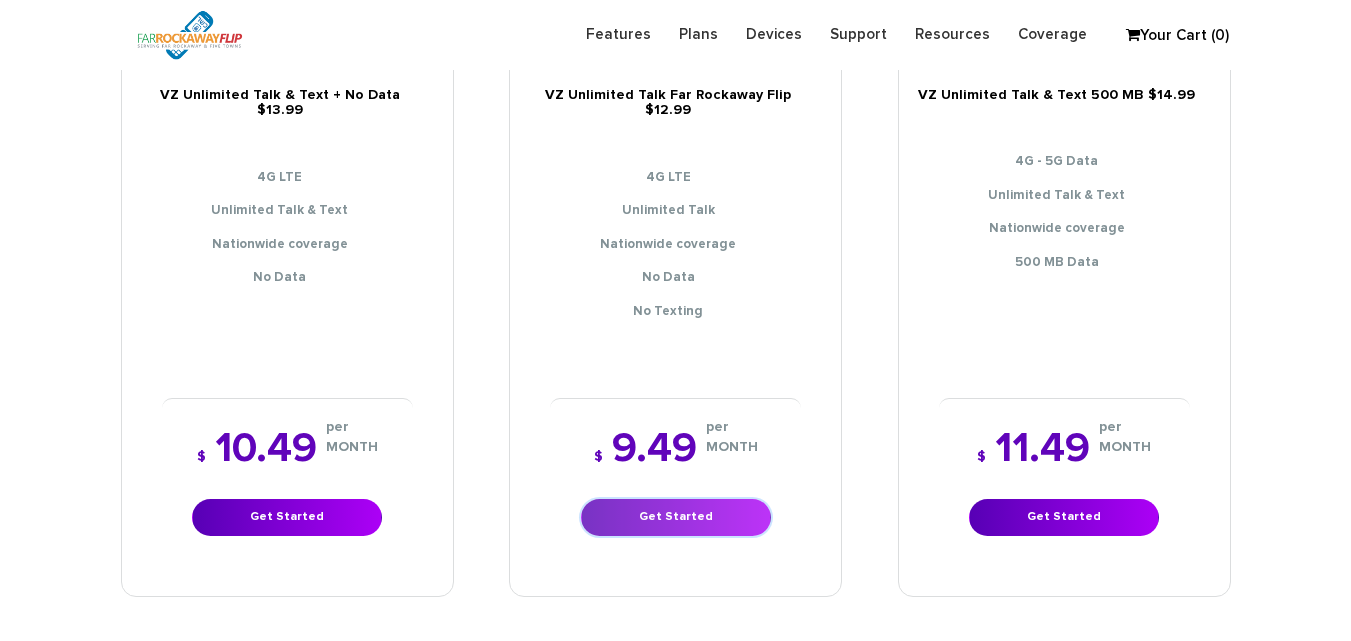 click on "Get Started" at bounding box center [676, 517] 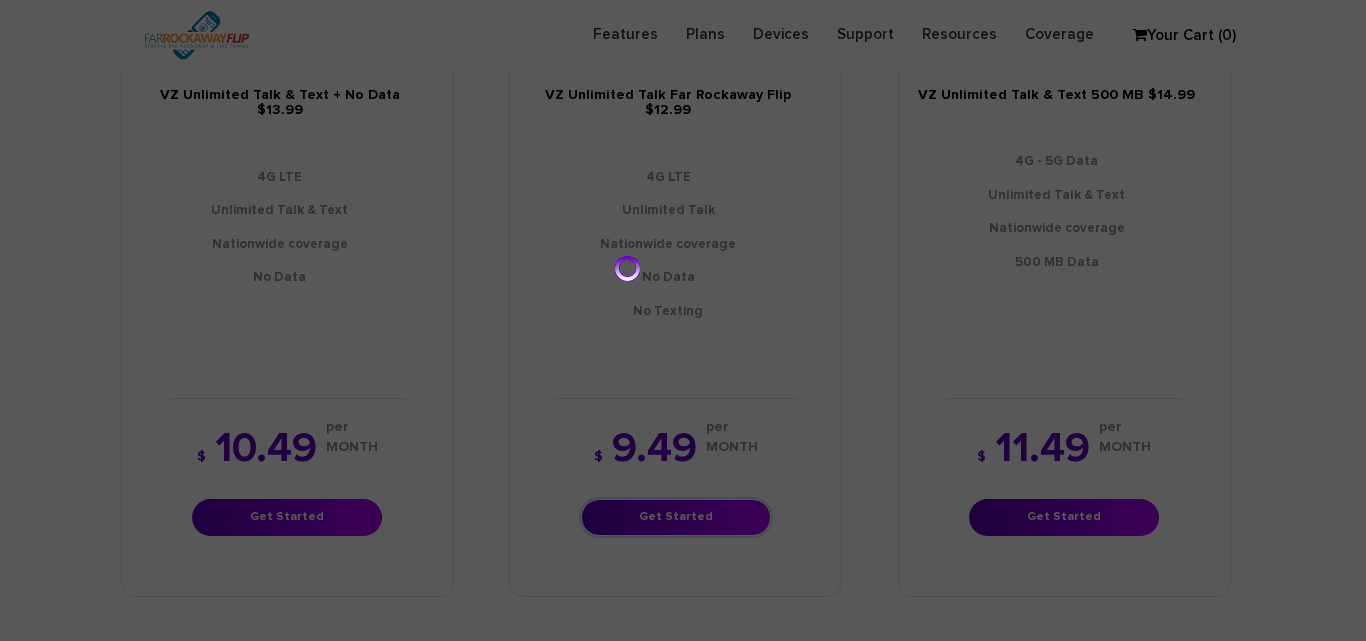scroll, scrollTop: 0, scrollLeft: 0, axis: both 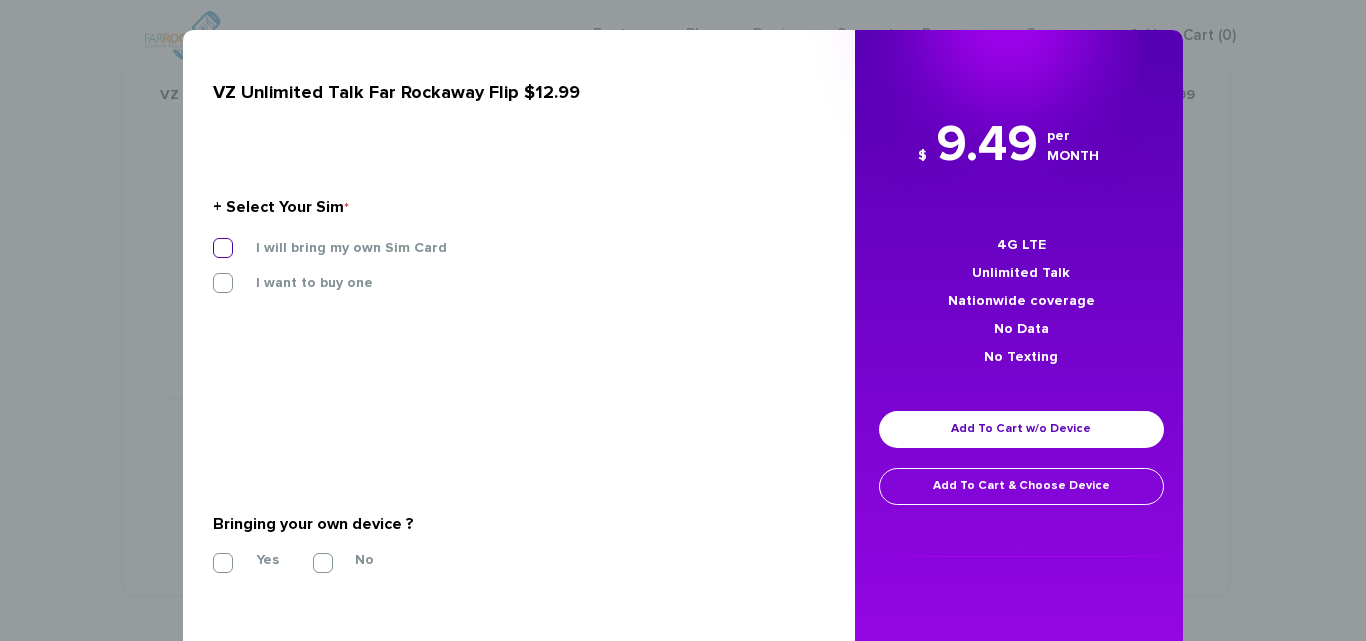click on "I will bring my own Sim Card" at bounding box center [336, 248] 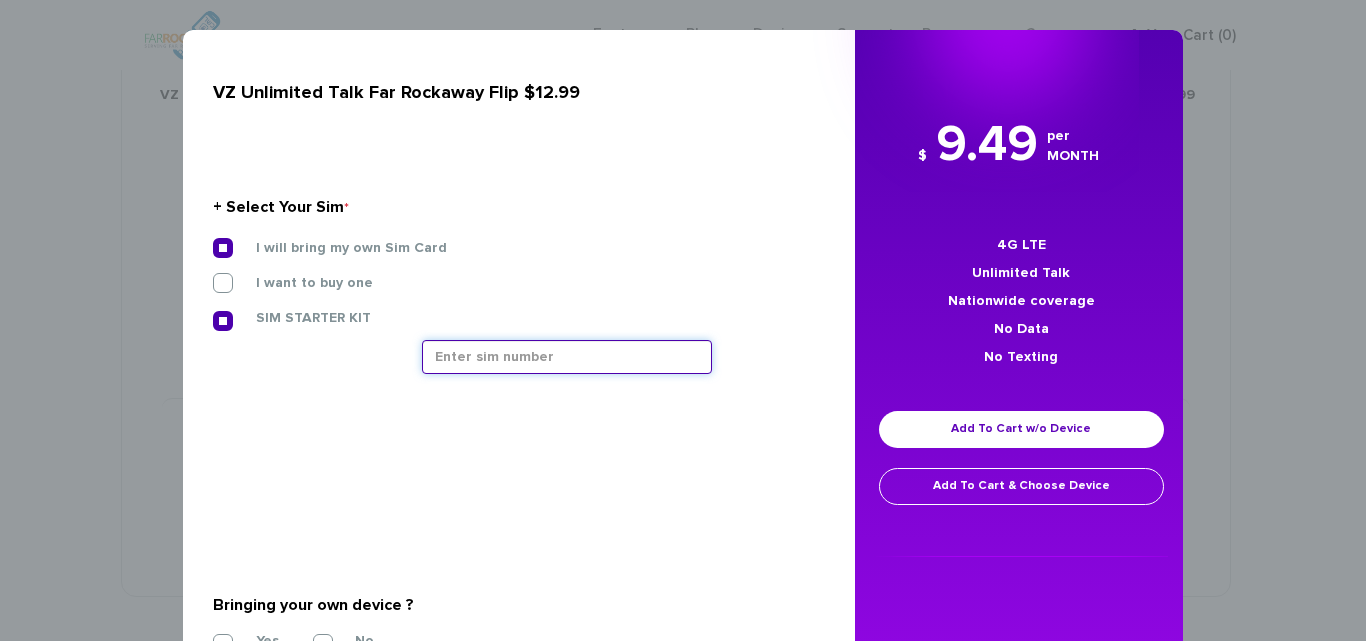 click at bounding box center (567, 357) 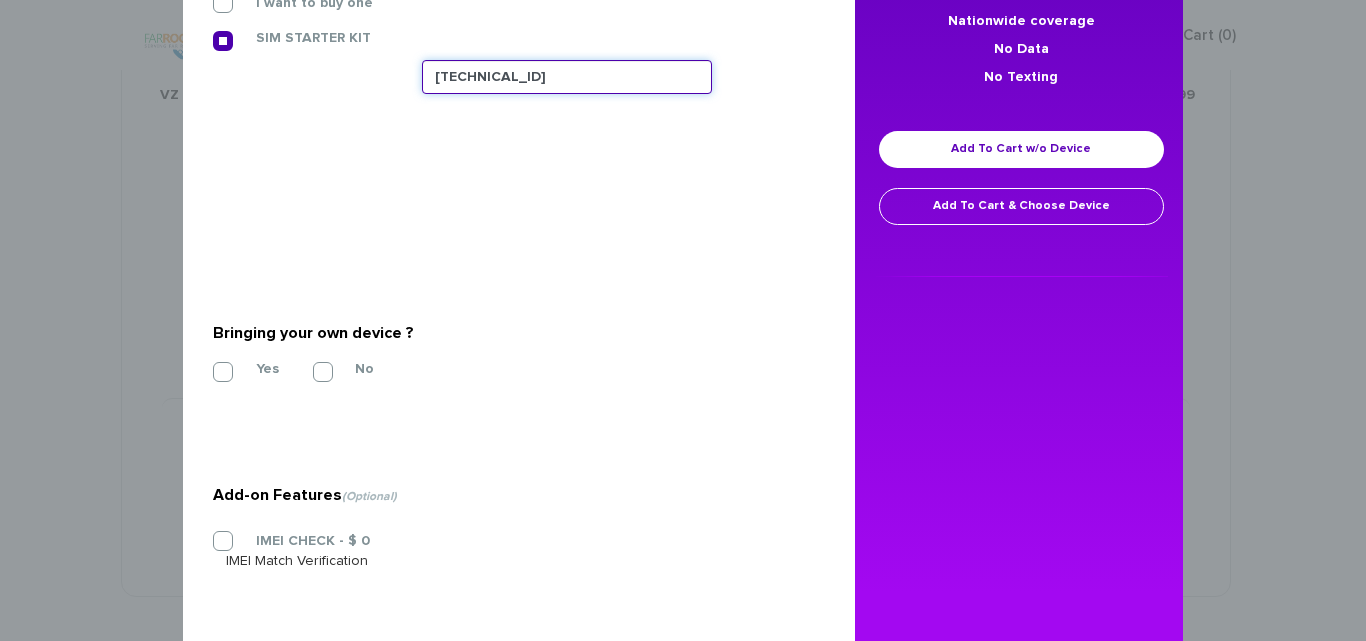 scroll, scrollTop: 300, scrollLeft: 0, axis: vertical 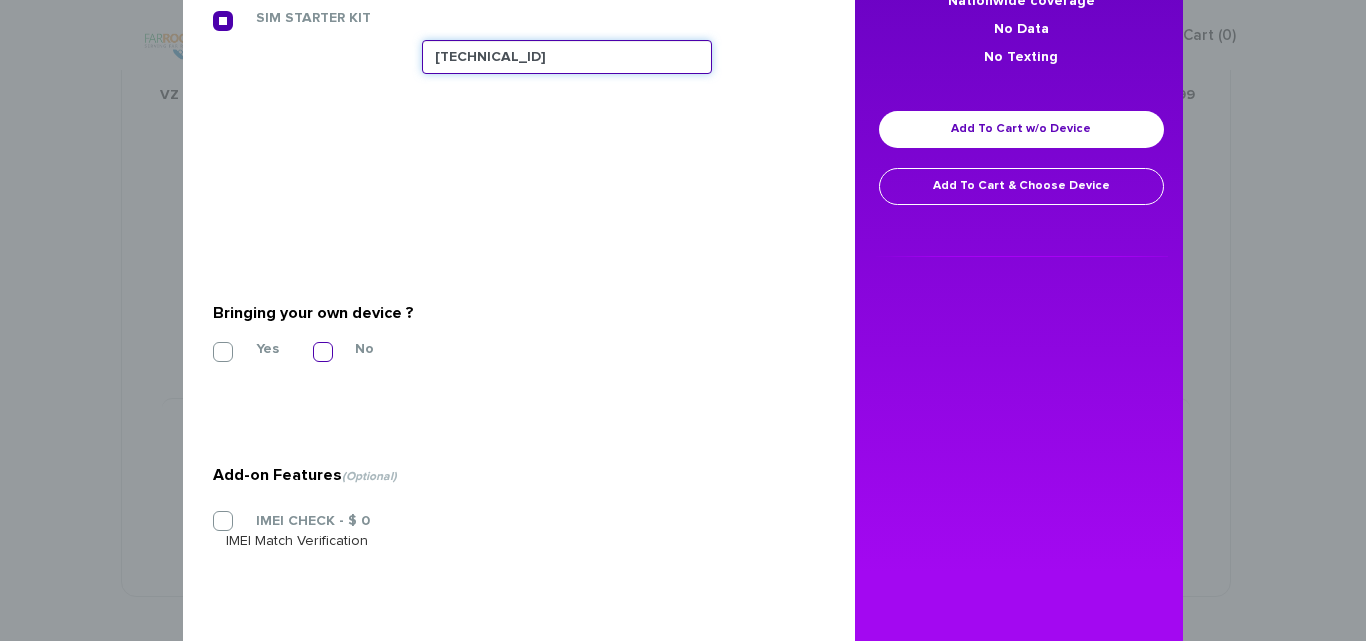type on "[TECHNICAL_ID]" 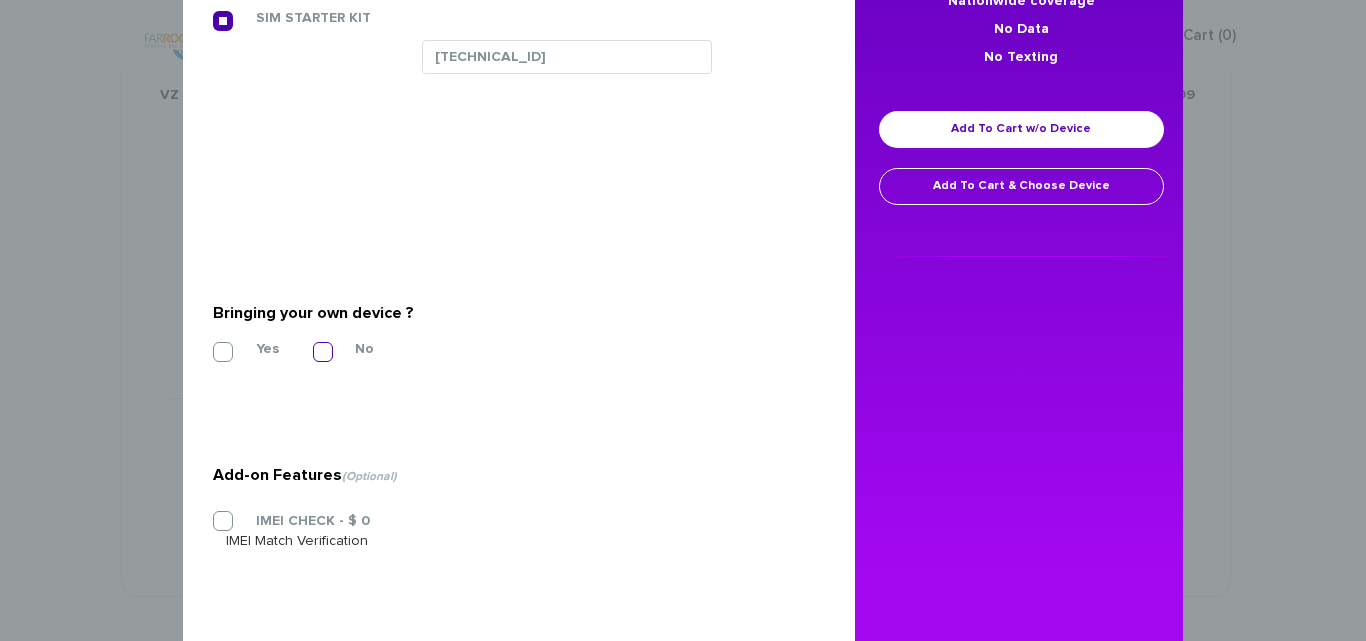 click on "No" at bounding box center [349, 349] 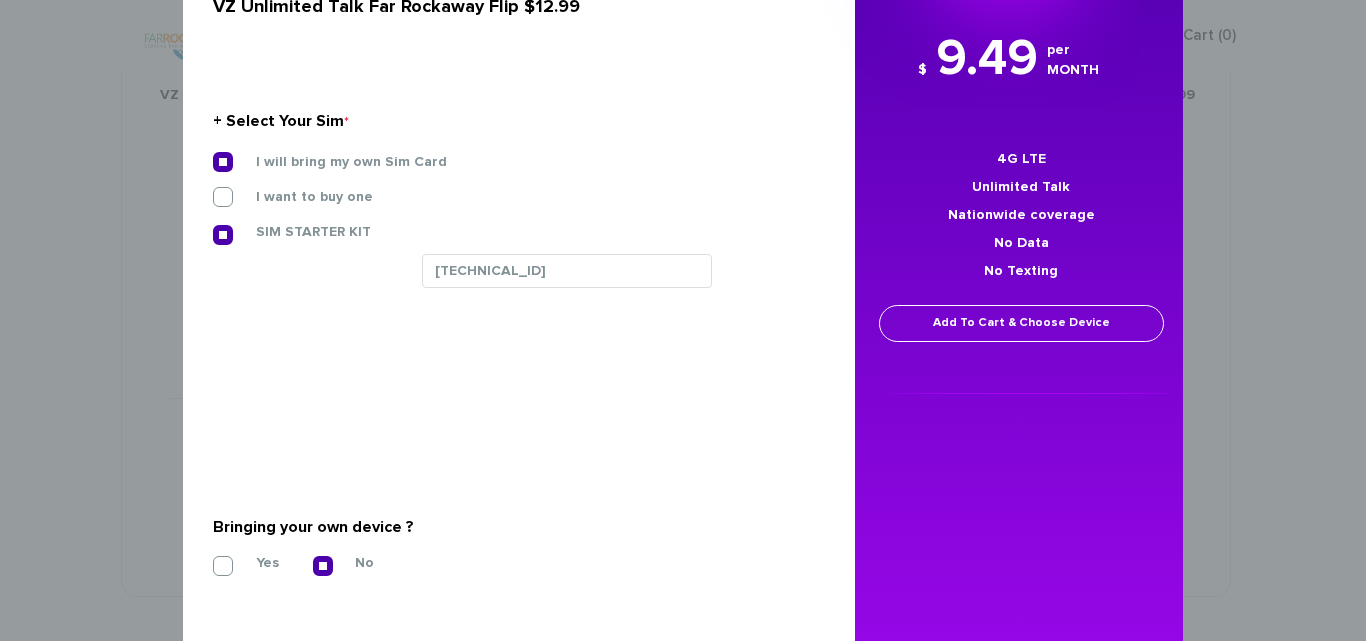 scroll, scrollTop: 200, scrollLeft: 0, axis: vertical 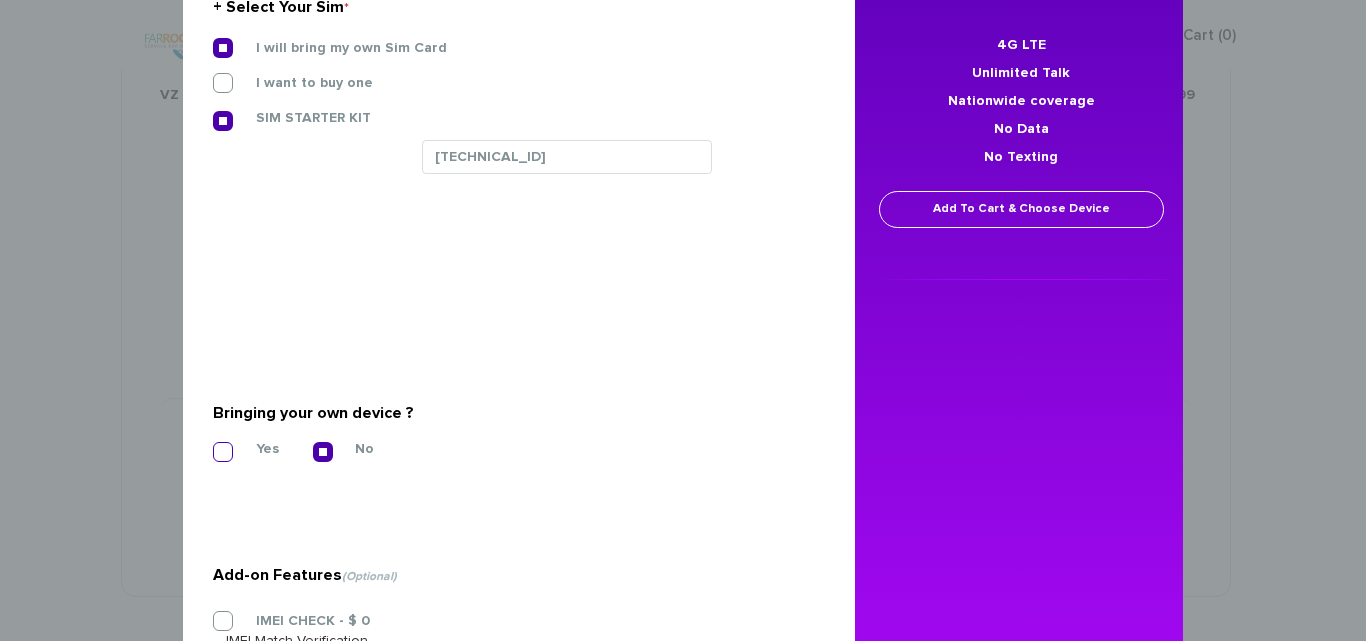 drag, startPoint x: 215, startPoint y: 452, endPoint x: 236, endPoint y: 446, distance: 21.84033 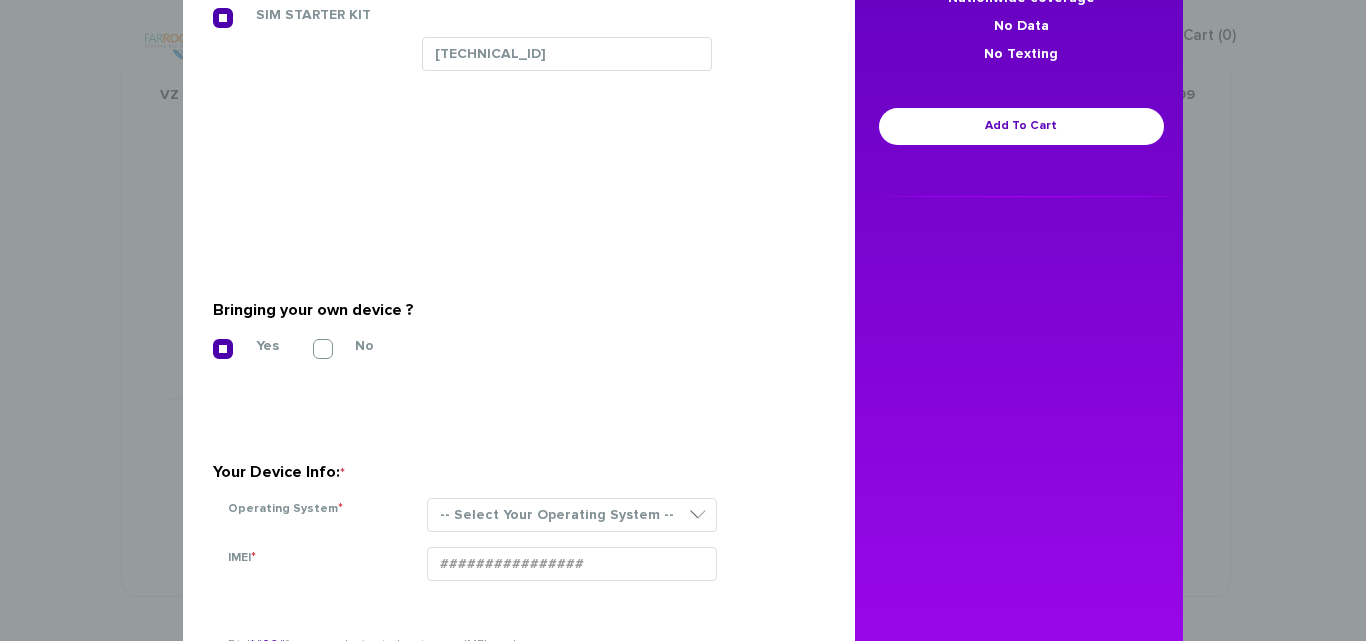 scroll, scrollTop: 400, scrollLeft: 0, axis: vertical 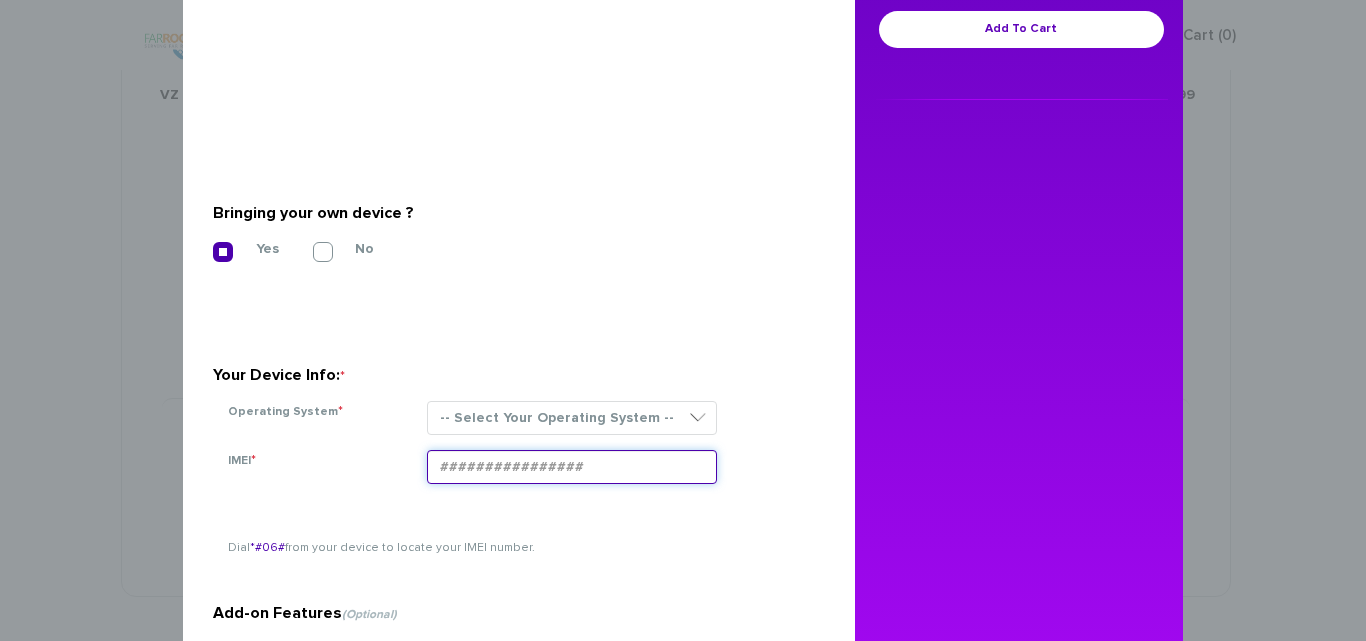 paste on "[TECHNICAL_ID]" 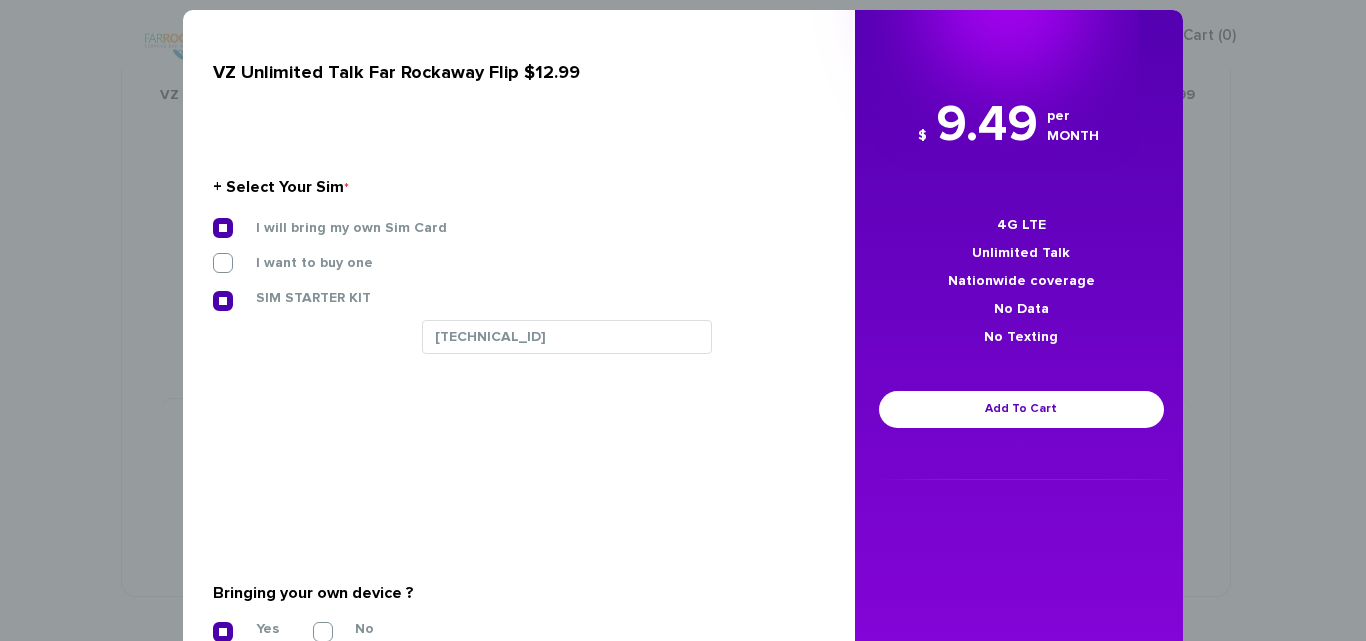 scroll, scrollTop: 0, scrollLeft: 0, axis: both 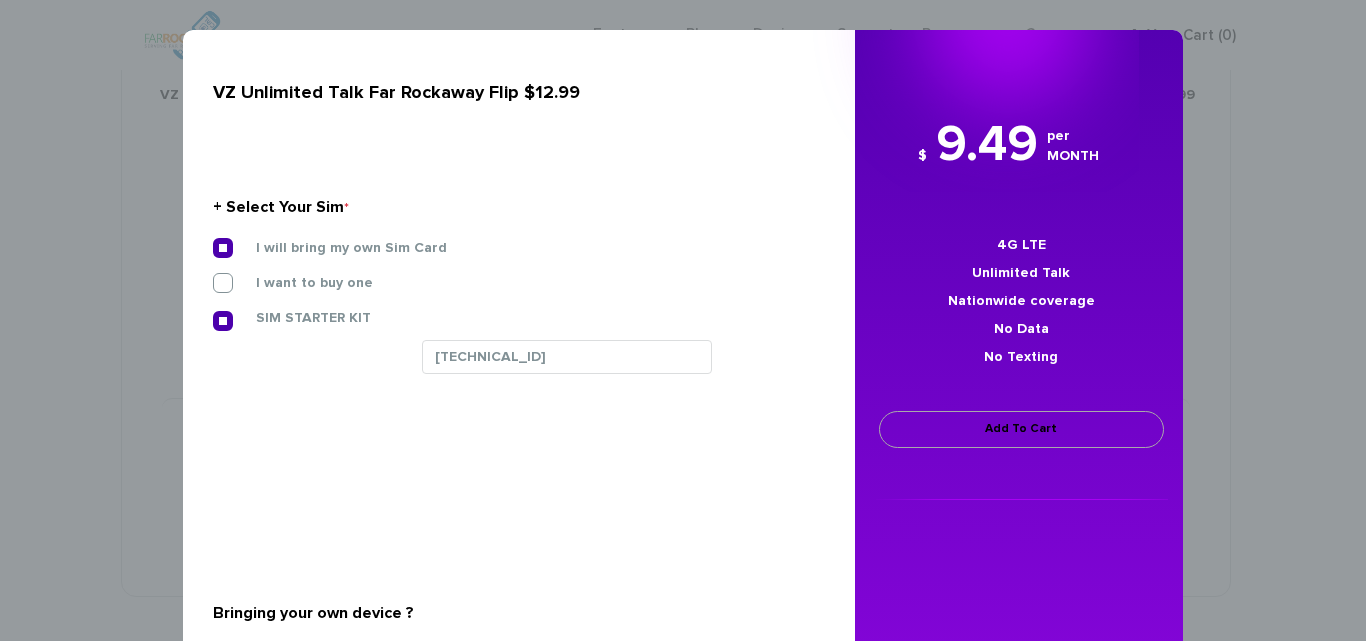 type on "[TECHNICAL_ID]" 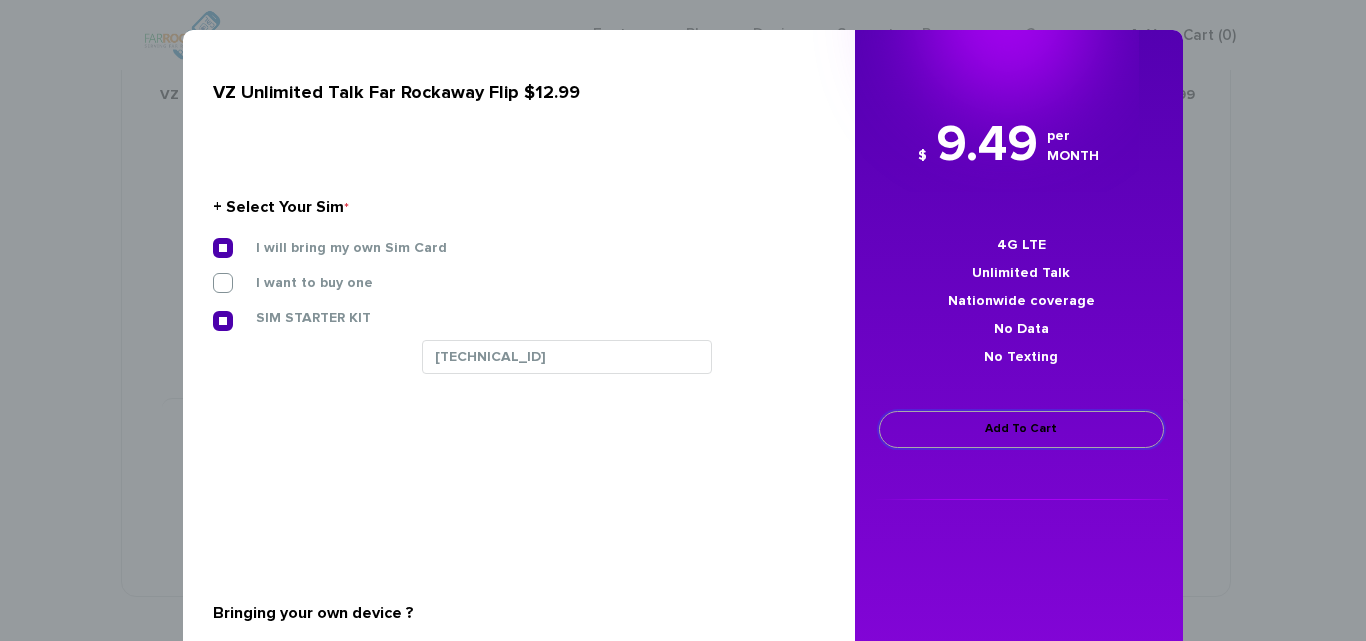 click on "Add To Cart" at bounding box center [1021, 429] 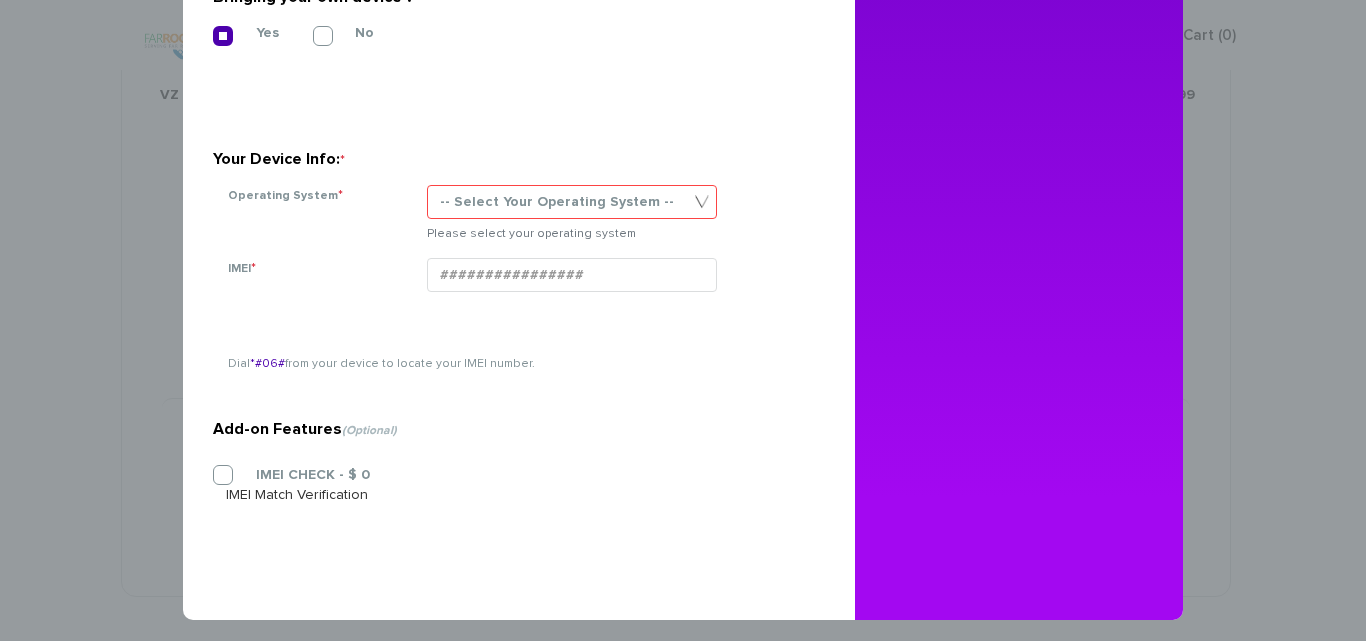 scroll, scrollTop: 643, scrollLeft: 0, axis: vertical 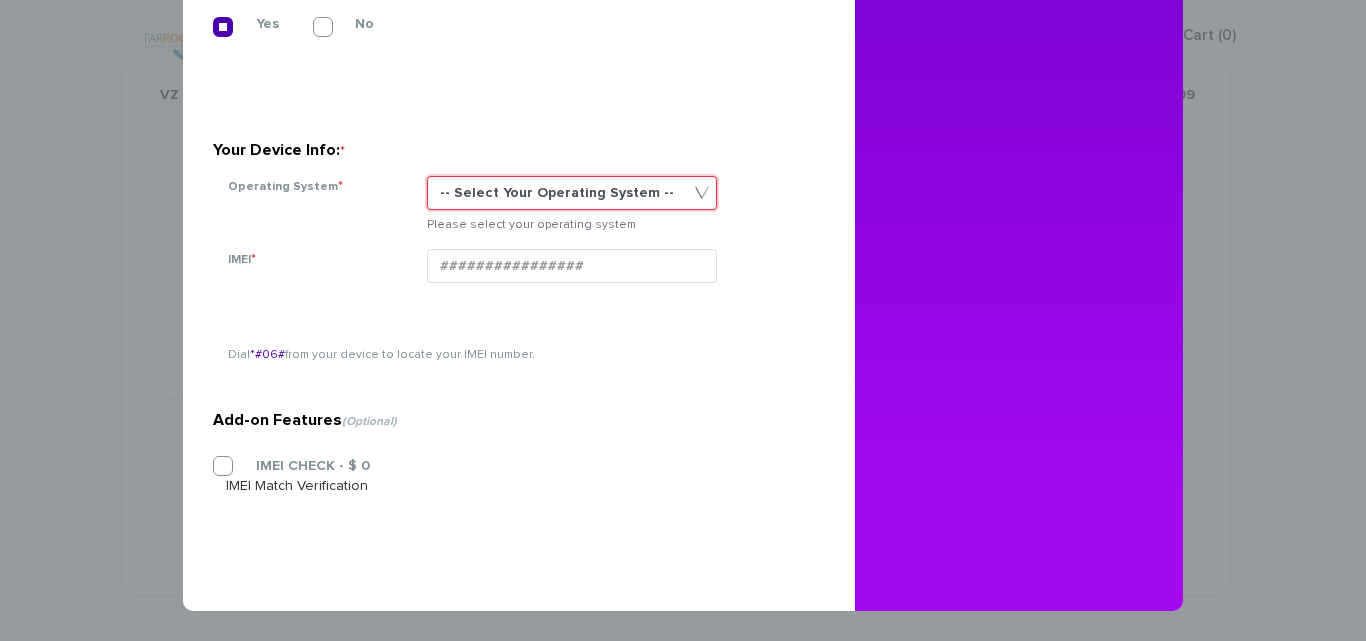click on "-- Select Your Operating System -- ANDROID BLACKBERRY IOS NONE (BASIC PHONE) WINDOWS" at bounding box center (572, 193) 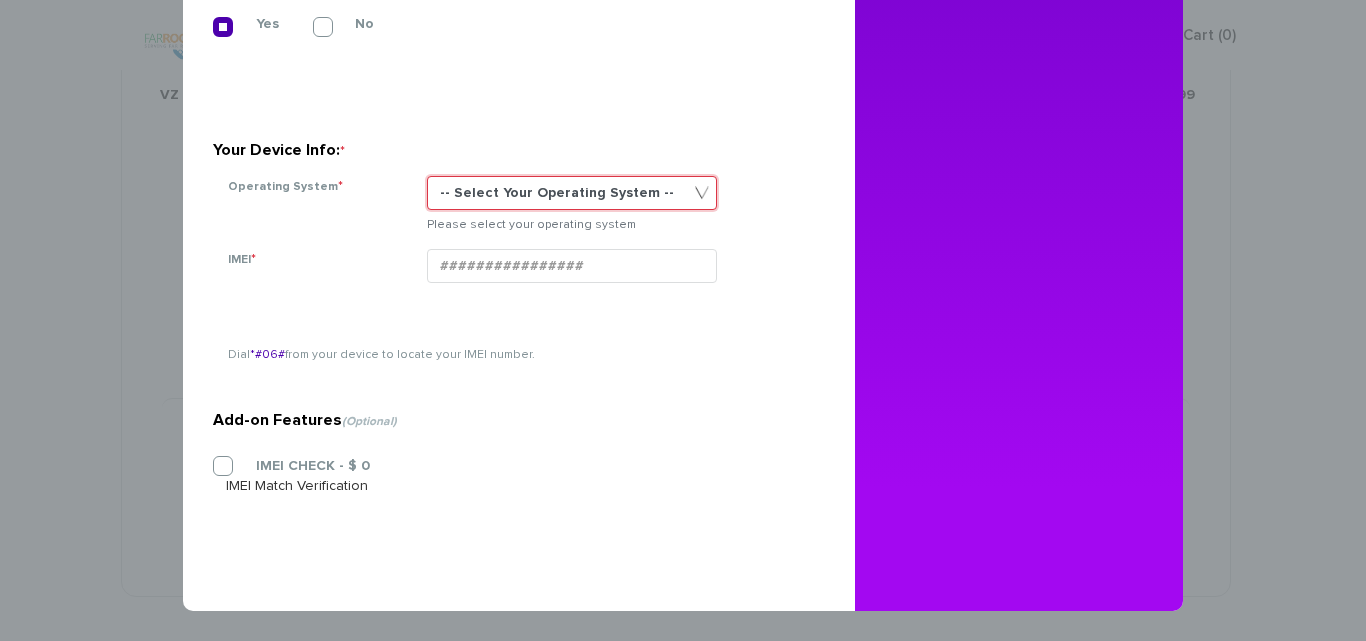 select on "NONE (BASIC PHONE)" 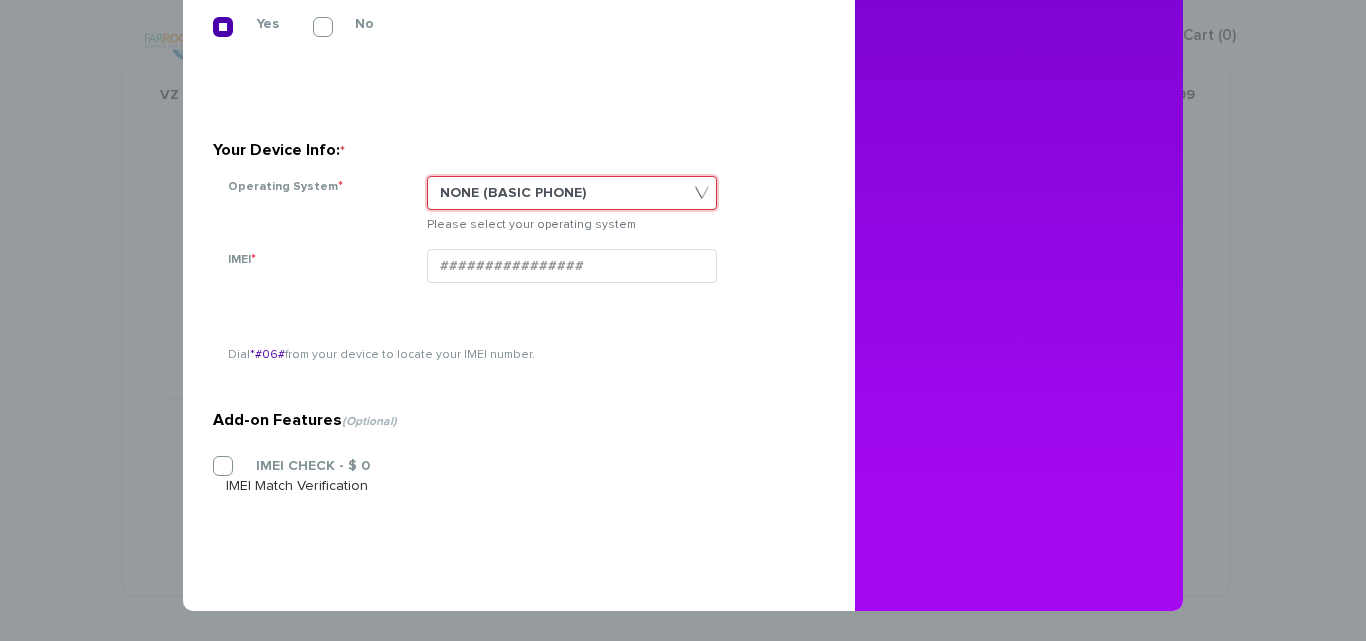 click on "-- Select Your Operating System -- ANDROID BLACKBERRY IOS NONE (BASIC PHONE) WINDOWS" at bounding box center [572, 193] 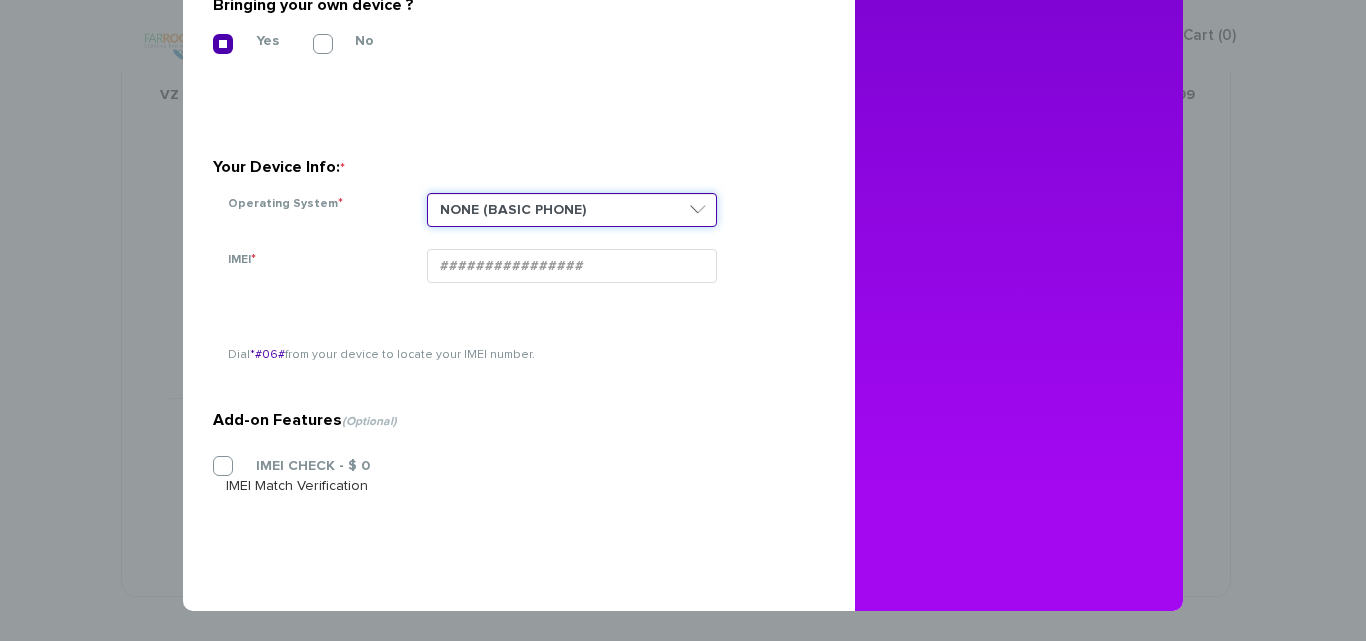 click on "-- Select Your Operating System -- ANDROID BLACKBERRY IOS NONE (BASIC PHONE) WINDOWS" at bounding box center (572, 210) 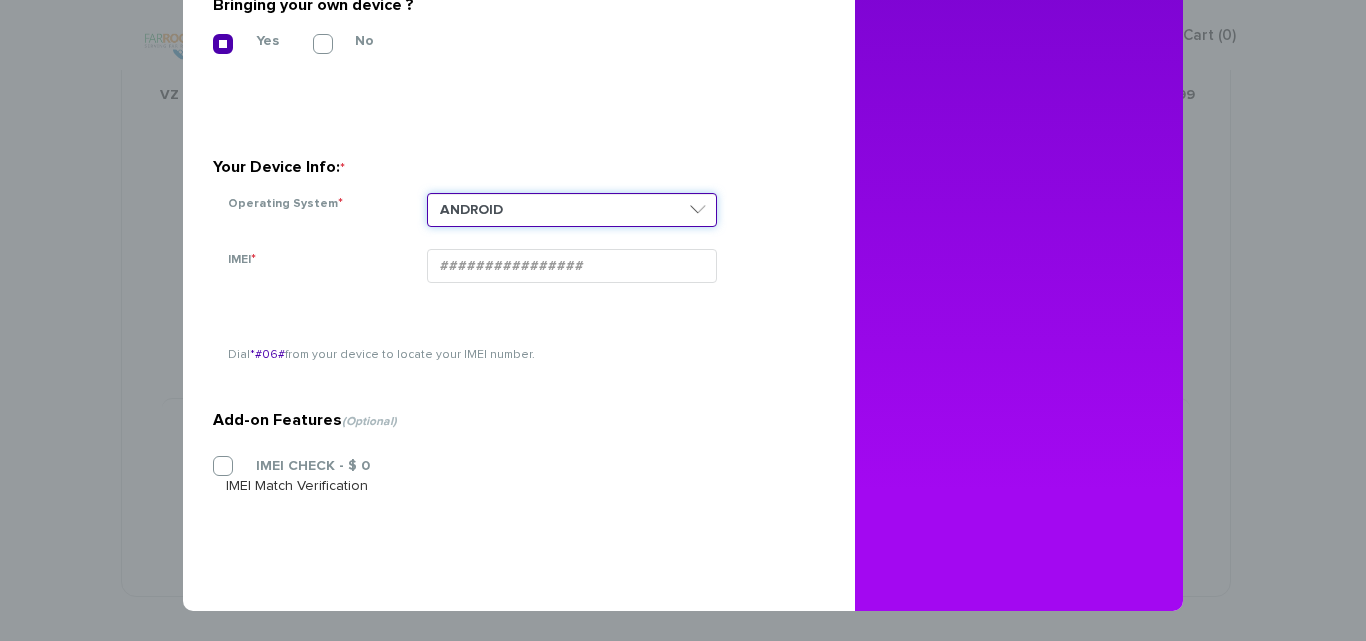 click on "-- Select Your Operating System -- ANDROID BLACKBERRY IOS NONE (BASIC PHONE) WINDOWS" at bounding box center [572, 210] 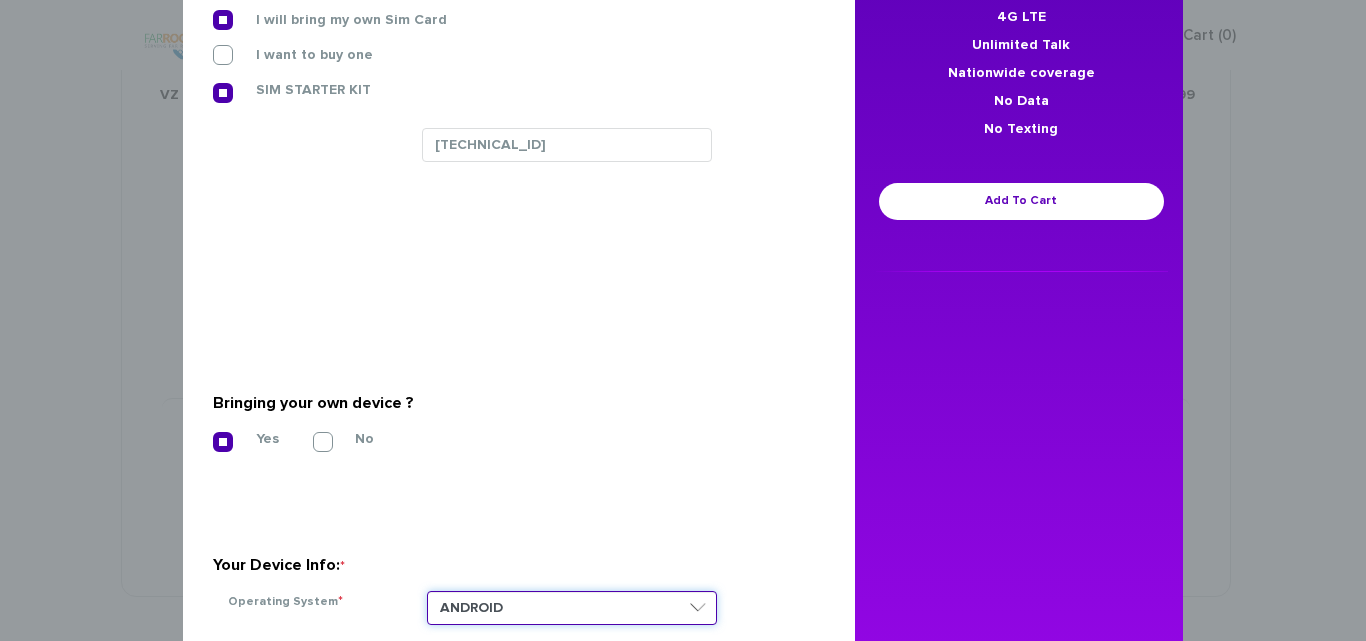 scroll, scrollTop: 226, scrollLeft: 0, axis: vertical 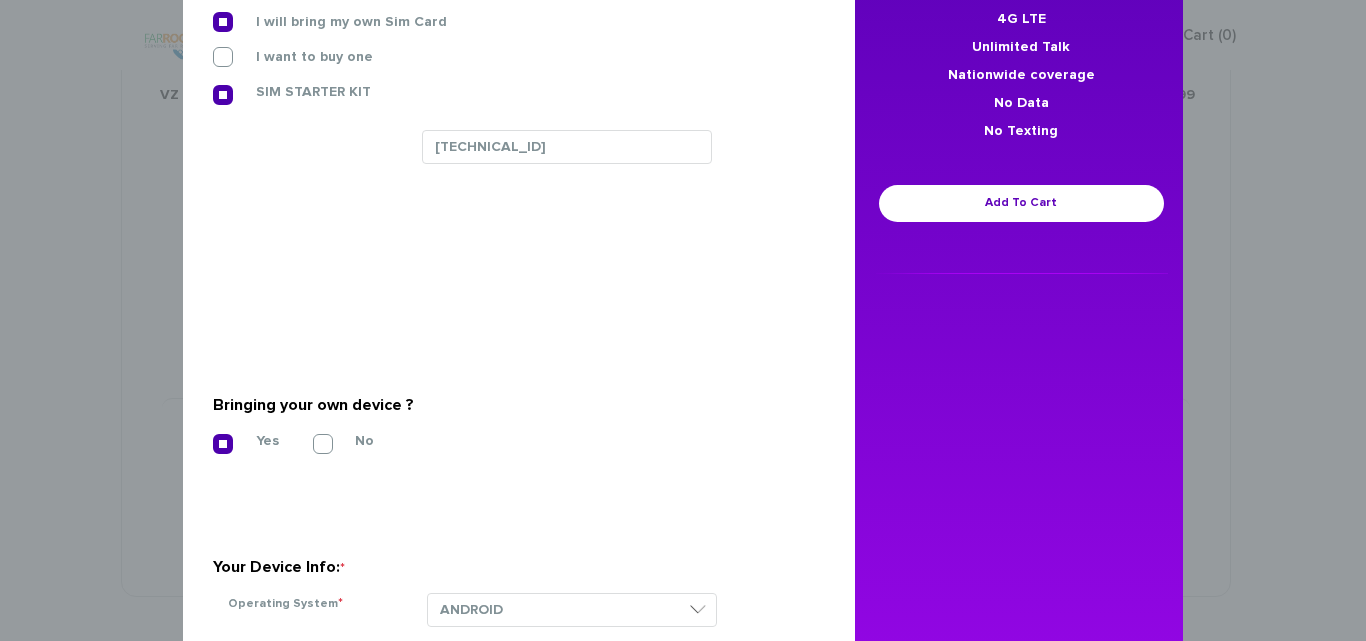 click on "$
9.49
per
MONTH
4G LTE Unlimited Talk Nationwide coverage No Data No Texting
Add To Cart
Add To Cart w/o Device
Add To Cart & Choose Device" at bounding box center [1021, 79] 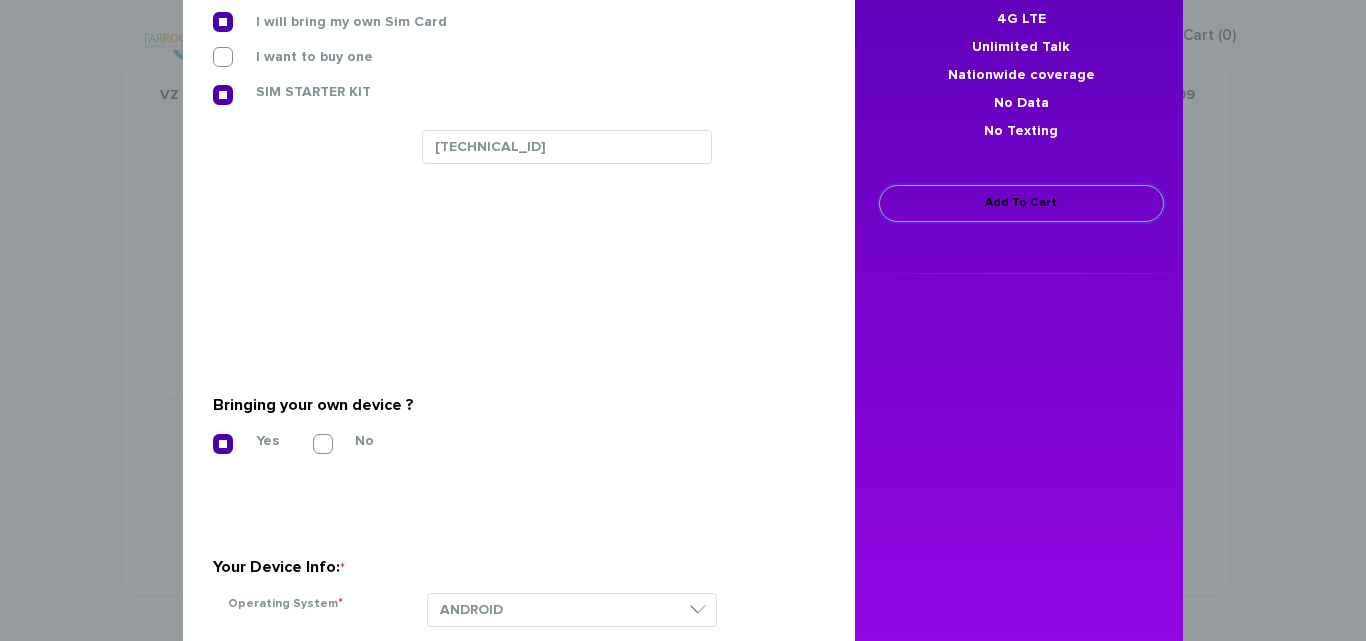 click on "Add To Cart" at bounding box center (1021, 203) 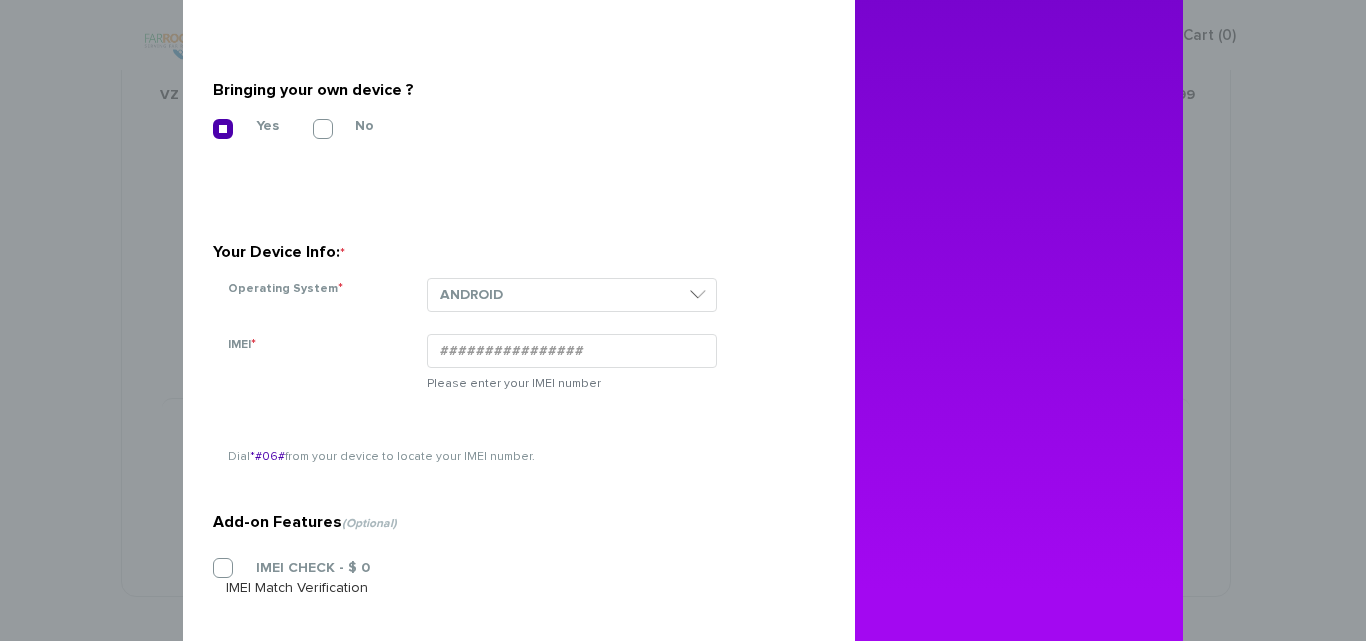 scroll, scrollTop: 543, scrollLeft: 0, axis: vertical 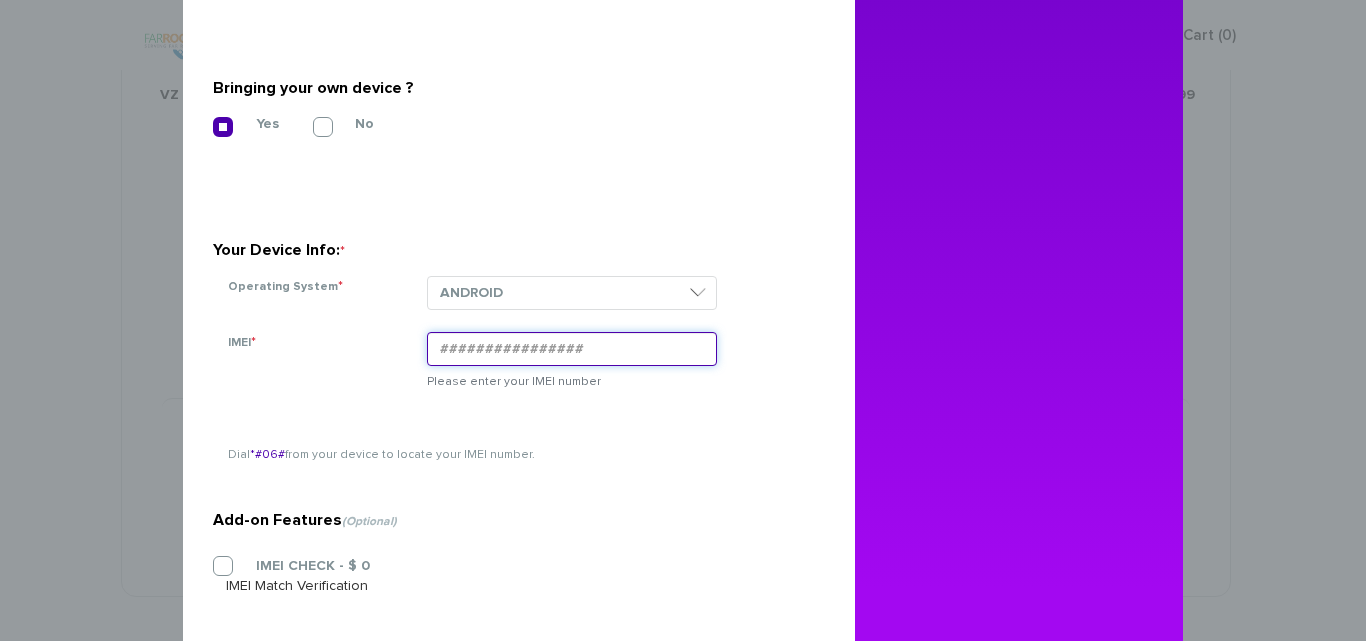 click on "IMEI  *" at bounding box center [572, 349] 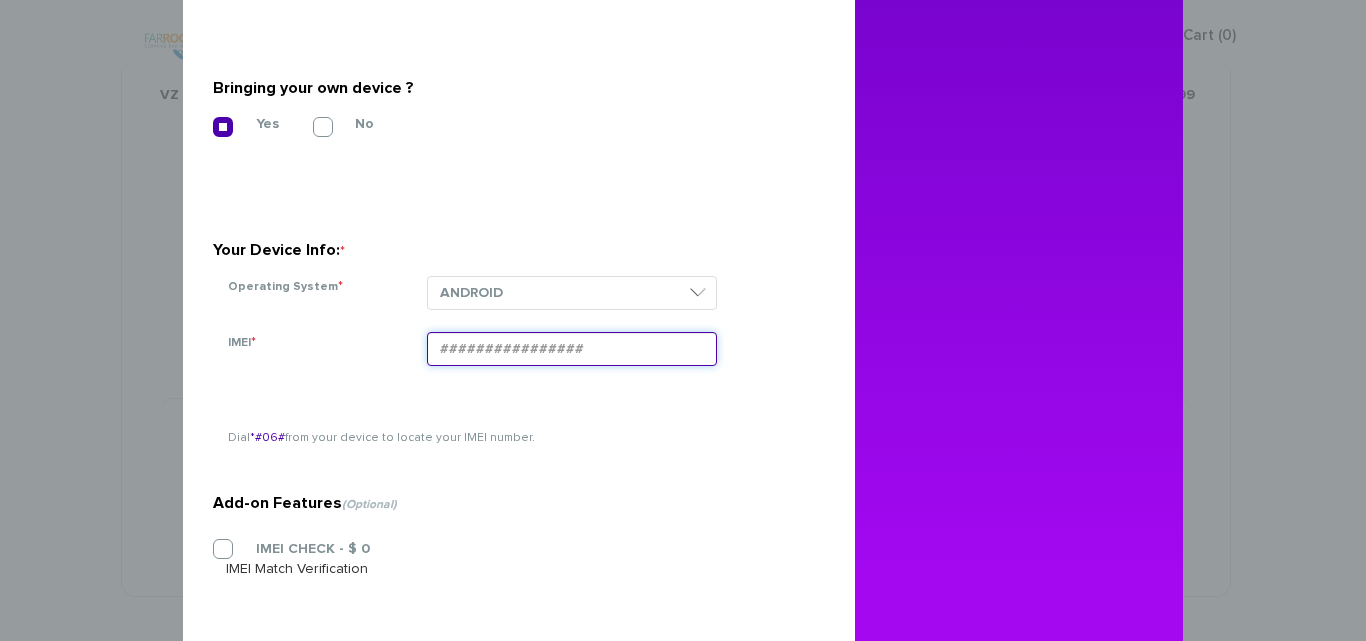 type on "[TECHNICAL_ID]" 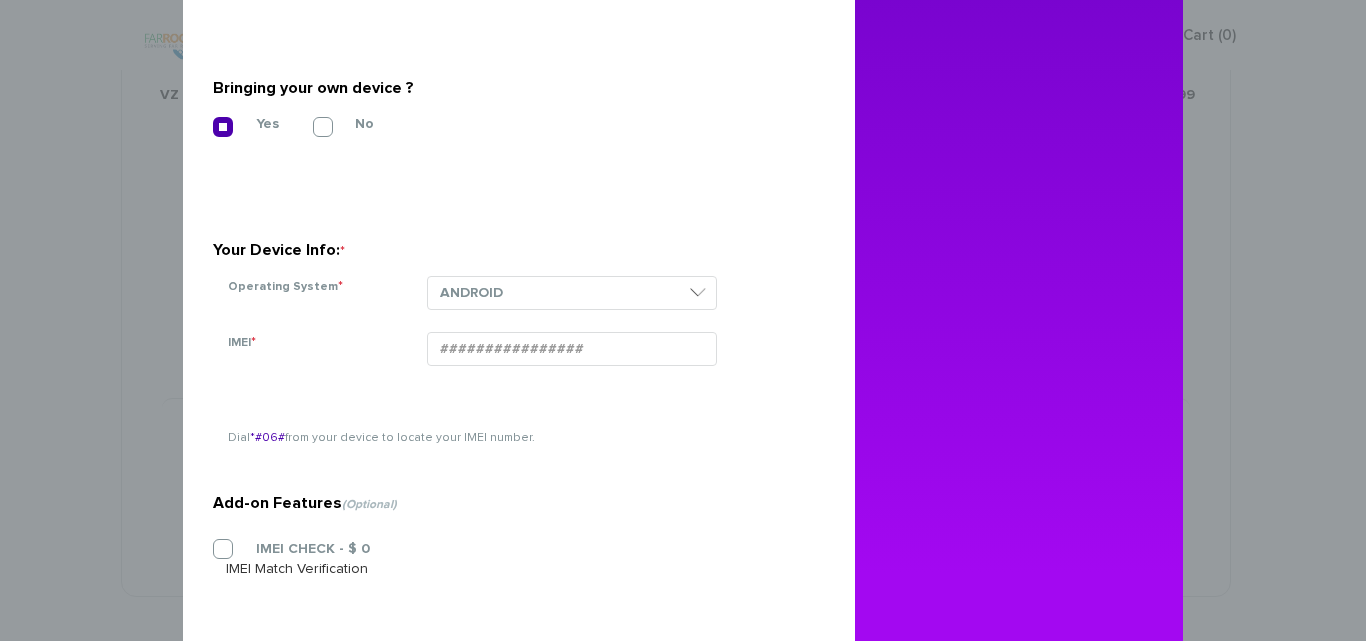 click on "$
9.49
per
MONTH
4G LTE Unlimited Talk Nationwide coverage No Data No Texting
Add To Cart
Add To Cart w/o Device
Add To Cart & Choose Device" at bounding box center (1026, 90) 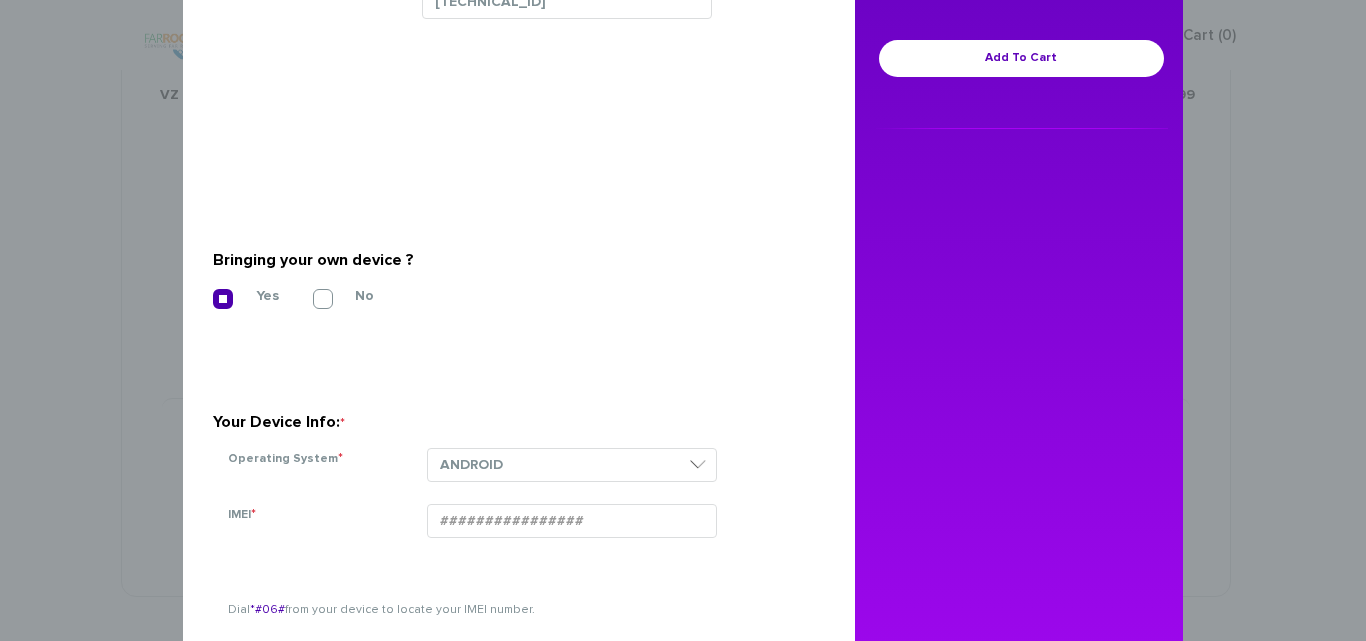 scroll, scrollTop: 343, scrollLeft: 0, axis: vertical 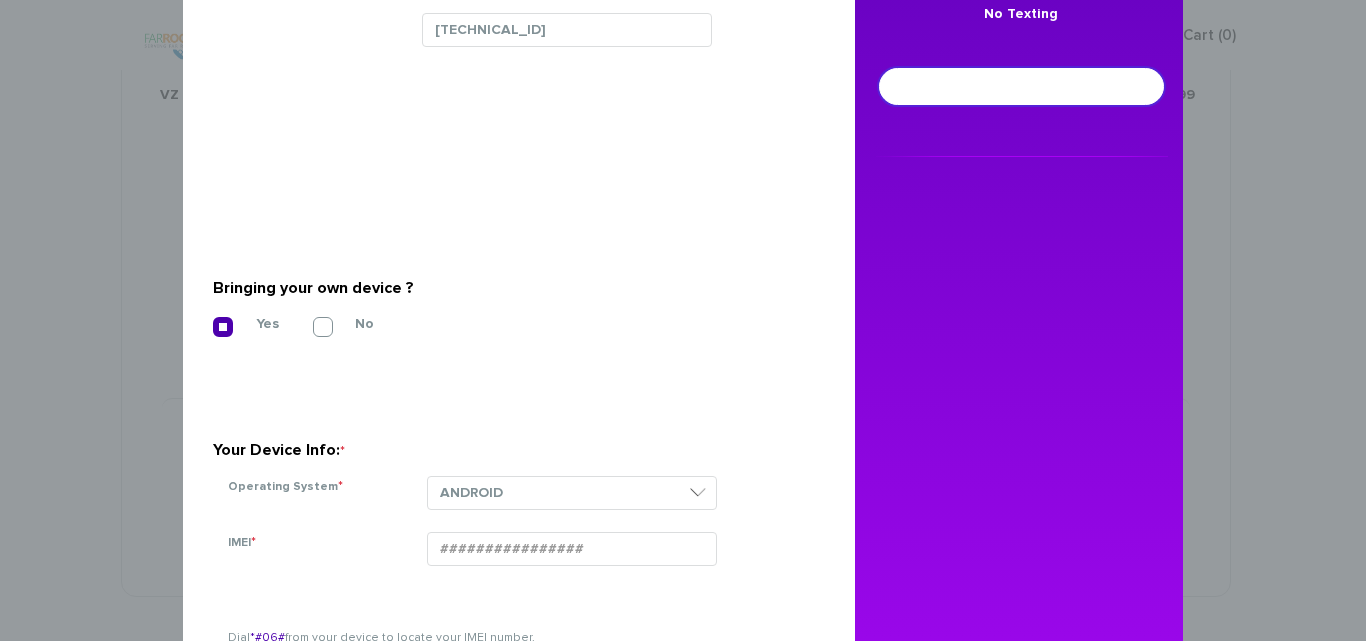 click on "Add To Cart" at bounding box center [1021, 86] 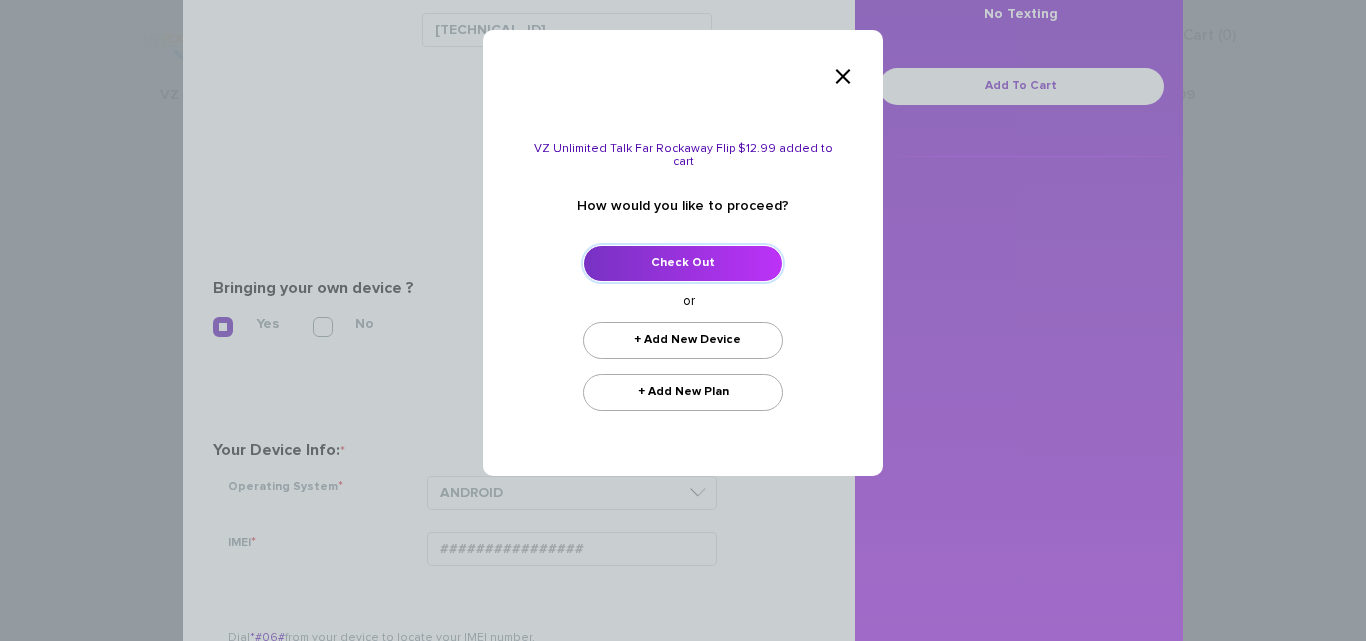 click on "Check Out" at bounding box center (683, 263) 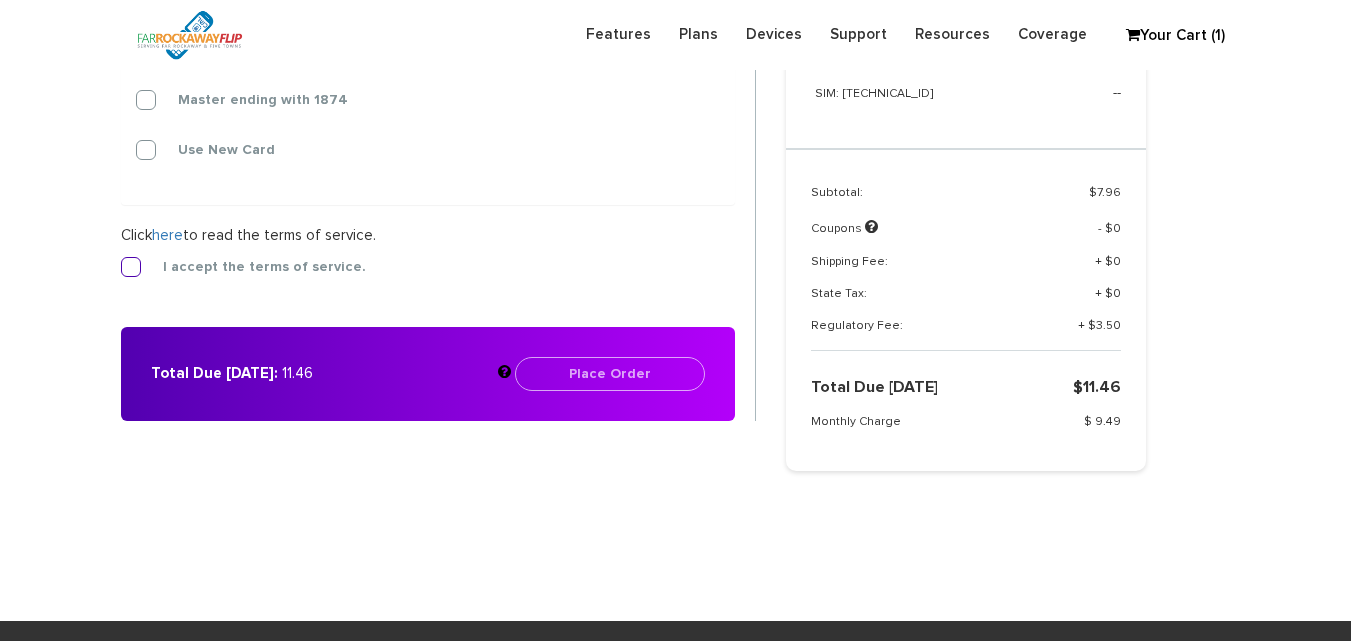 scroll, scrollTop: 921, scrollLeft: 0, axis: vertical 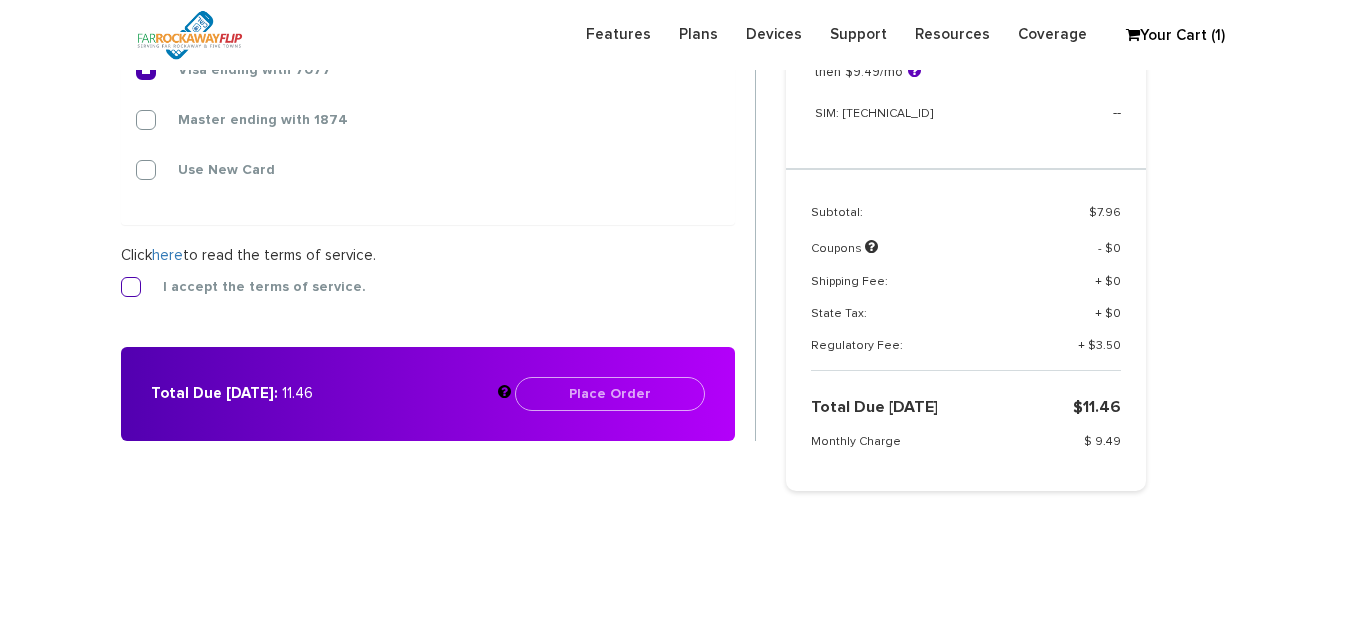 click on "I accept the terms of service." at bounding box center (249, 287) 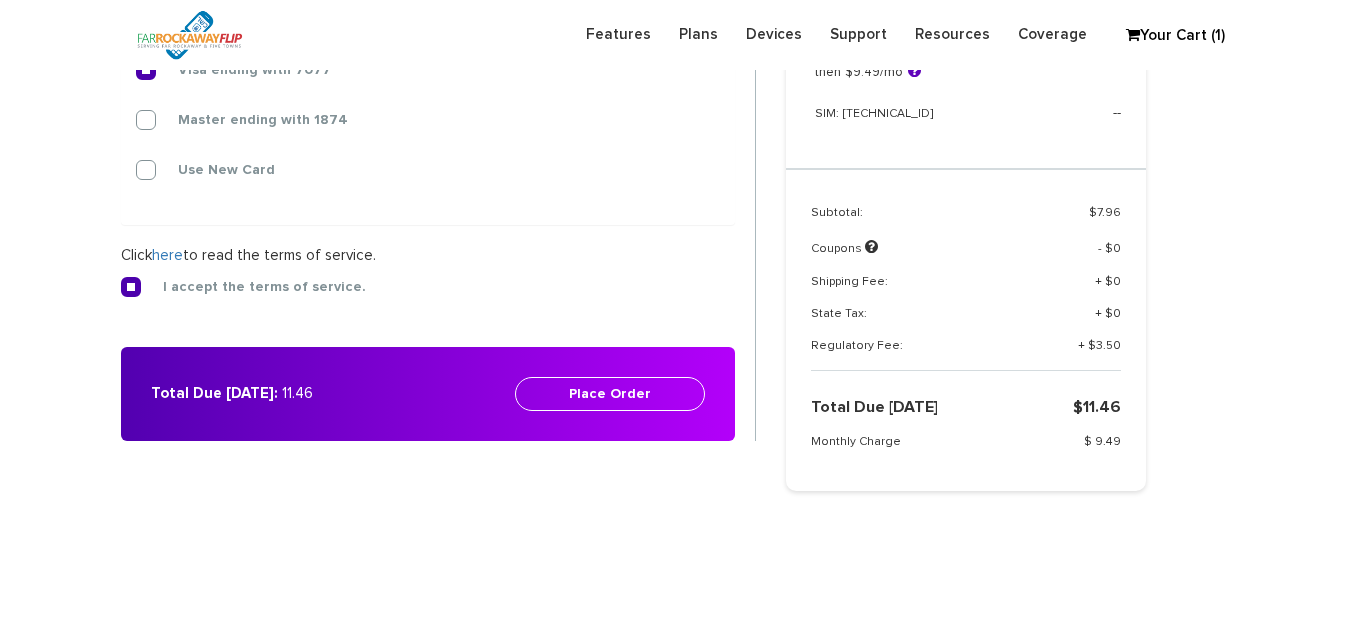 scroll, scrollTop: 821, scrollLeft: 0, axis: vertical 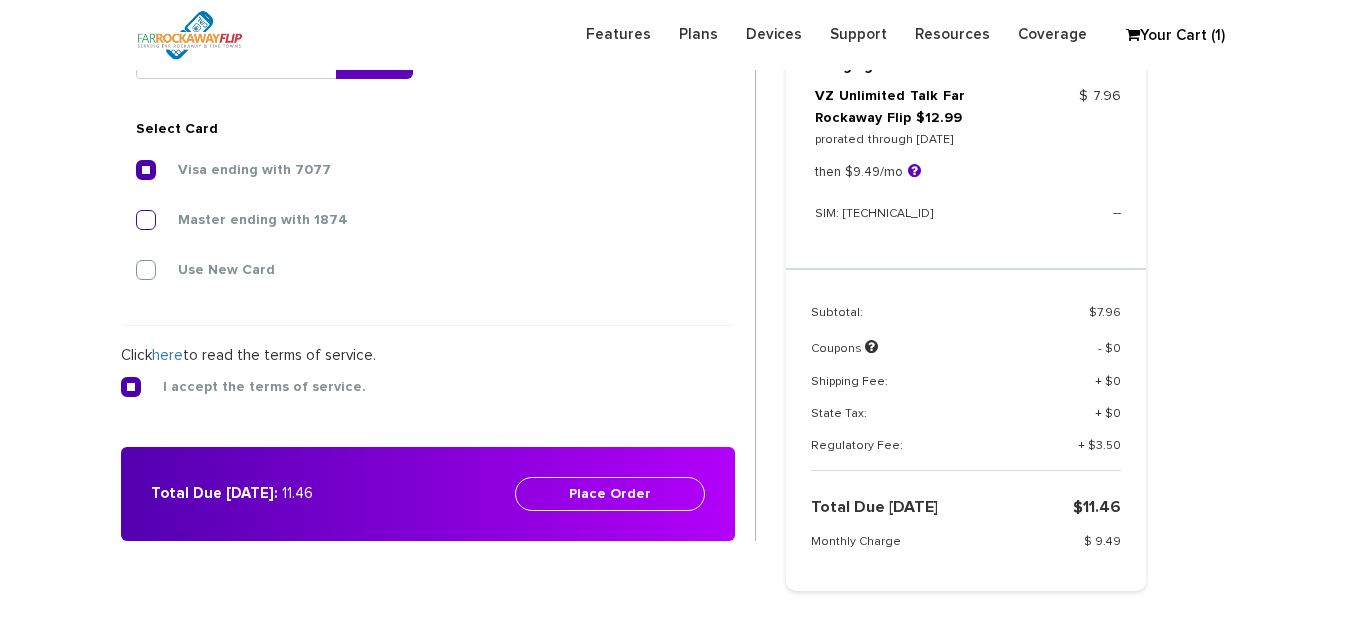 click on "Master ending with 1874" at bounding box center (248, 220) 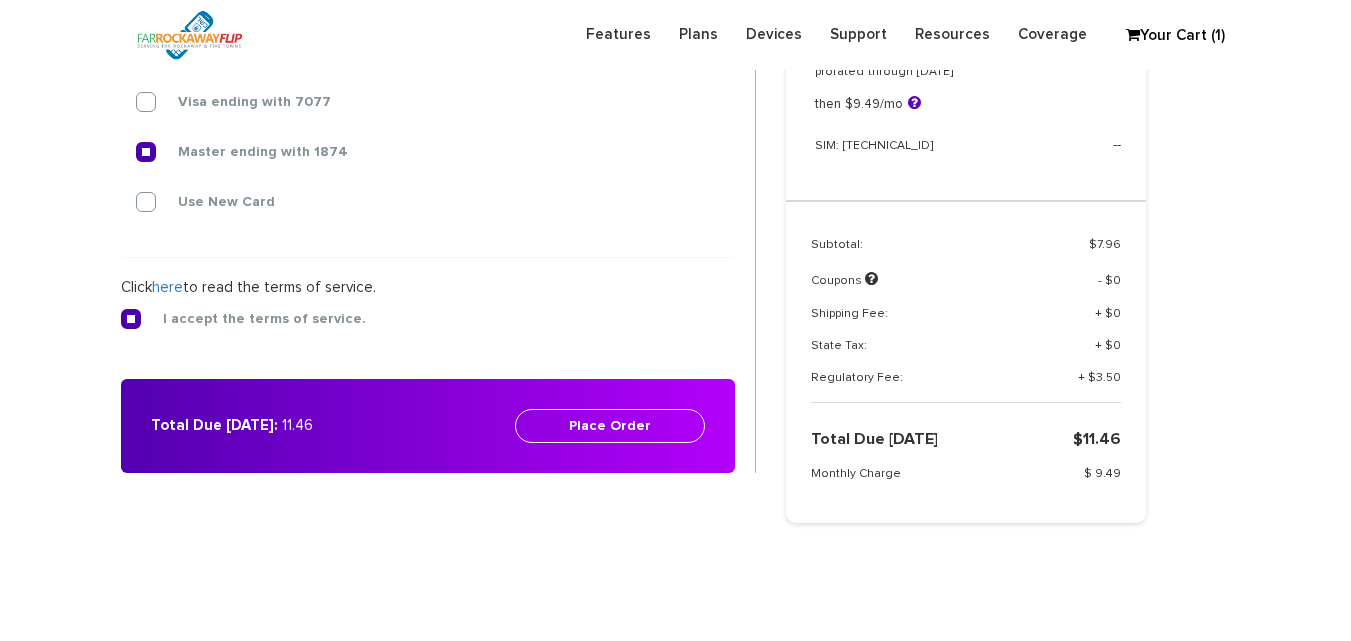 scroll, scrollTop: 921, scrollLeft: 0, axis: vertical 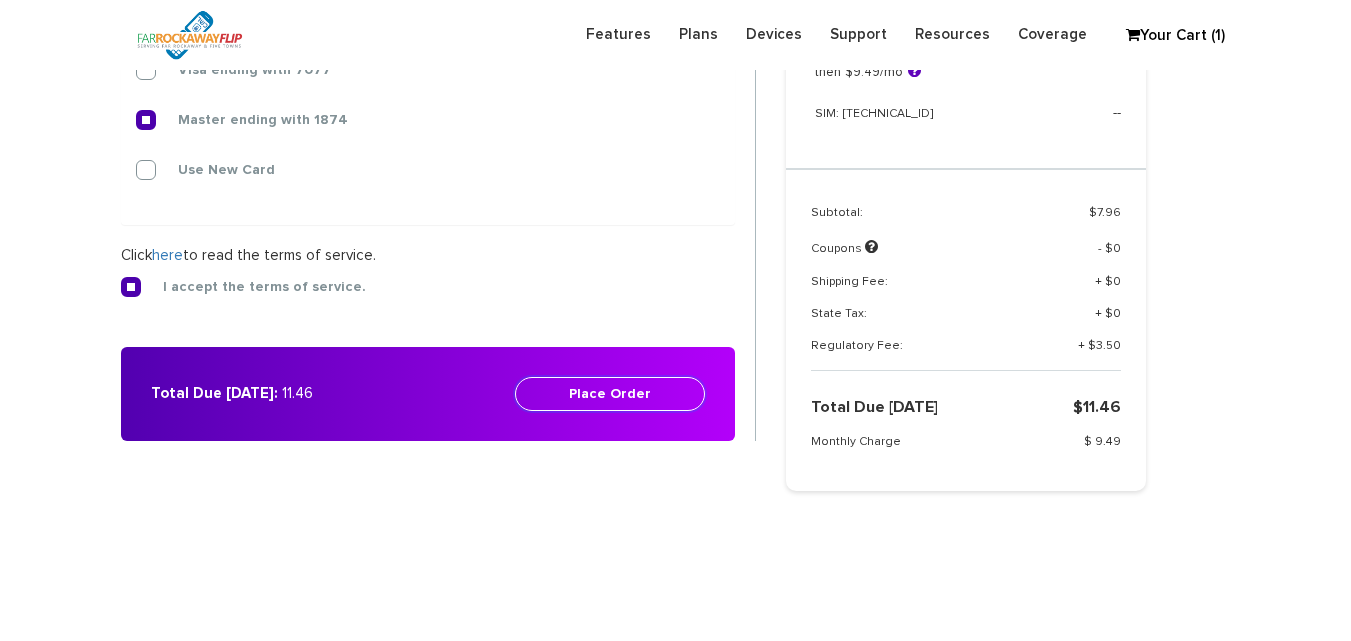 click on "Place Order" at bounding box center (610, 394) 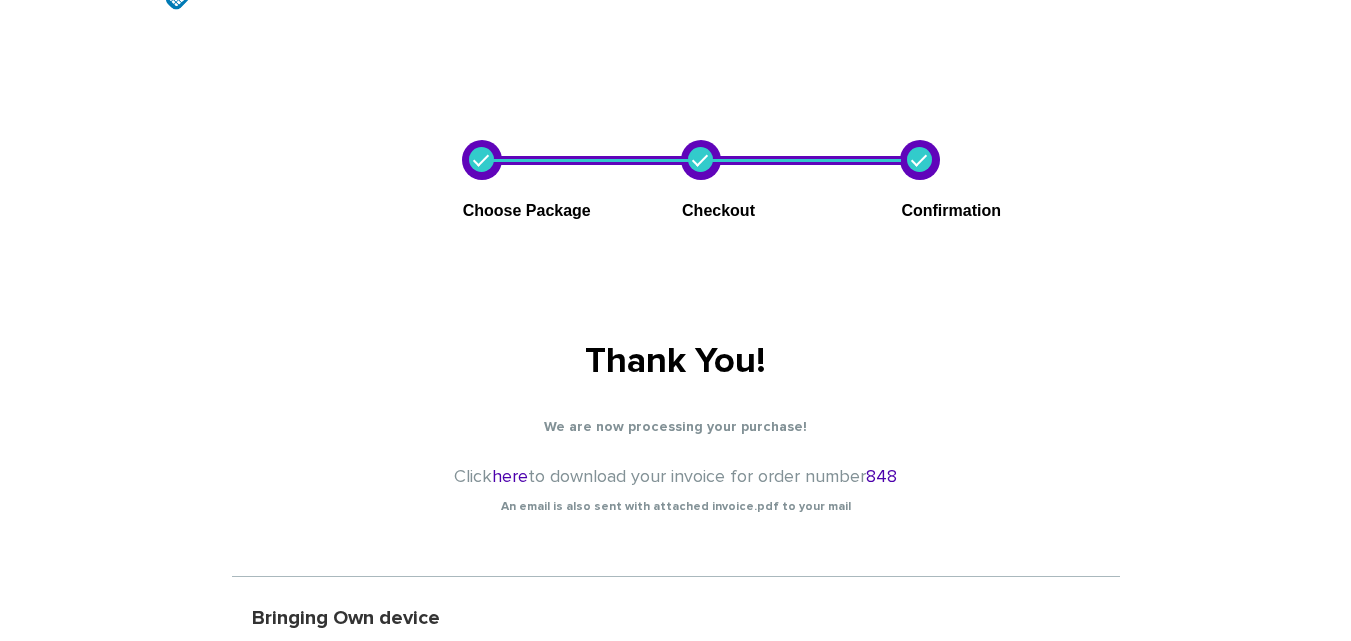 scroll, scrollTop: 0, scrollLeft: 0, axis: both 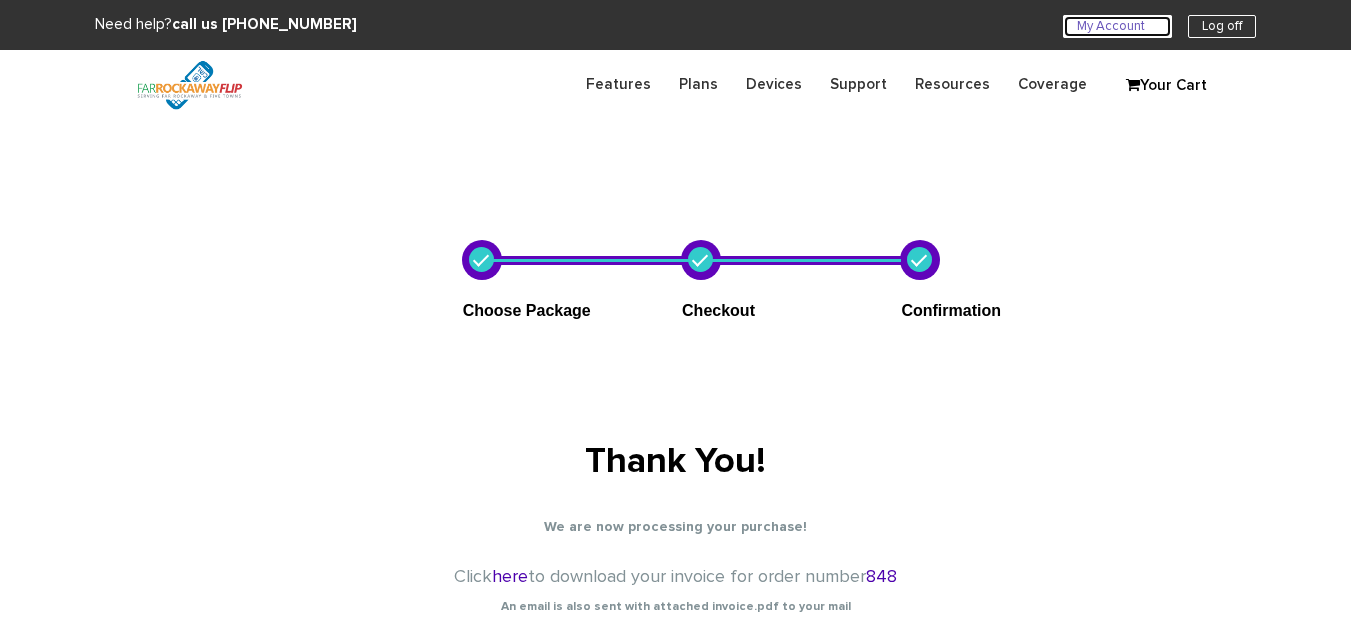 click on "My Account  U" at bounding box center (1117, 26) 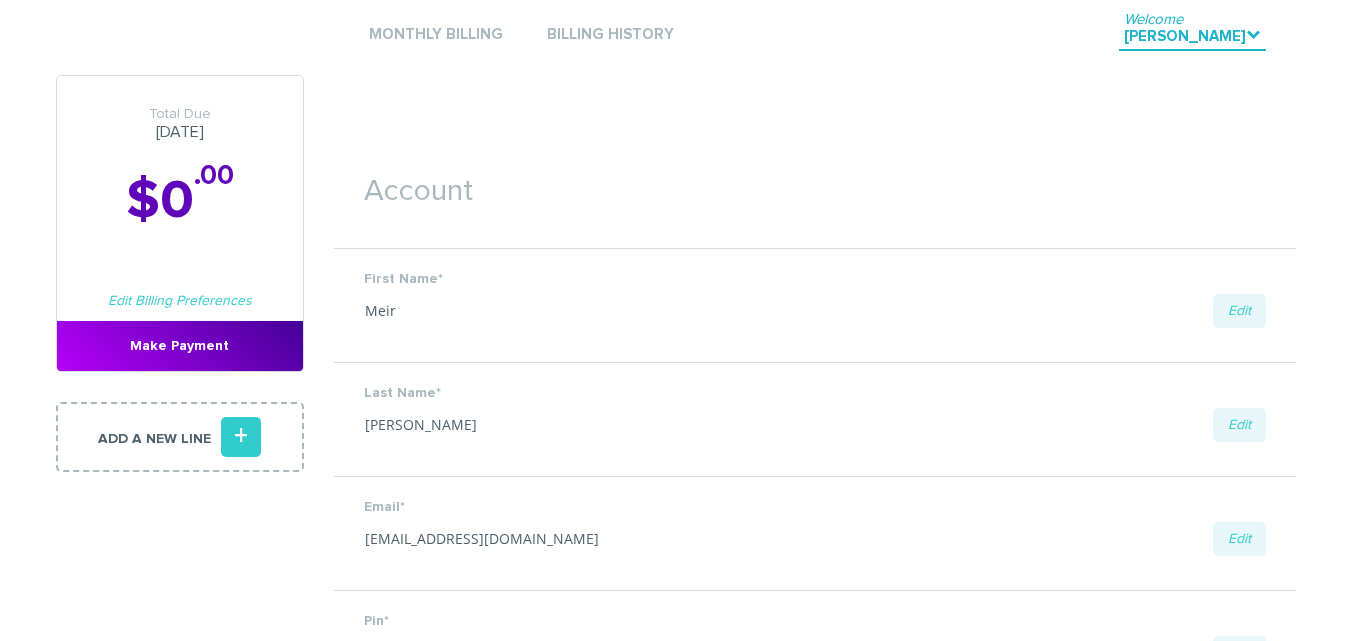 scroll, scrollTop: 0, scrollLeft: 0, axis: both 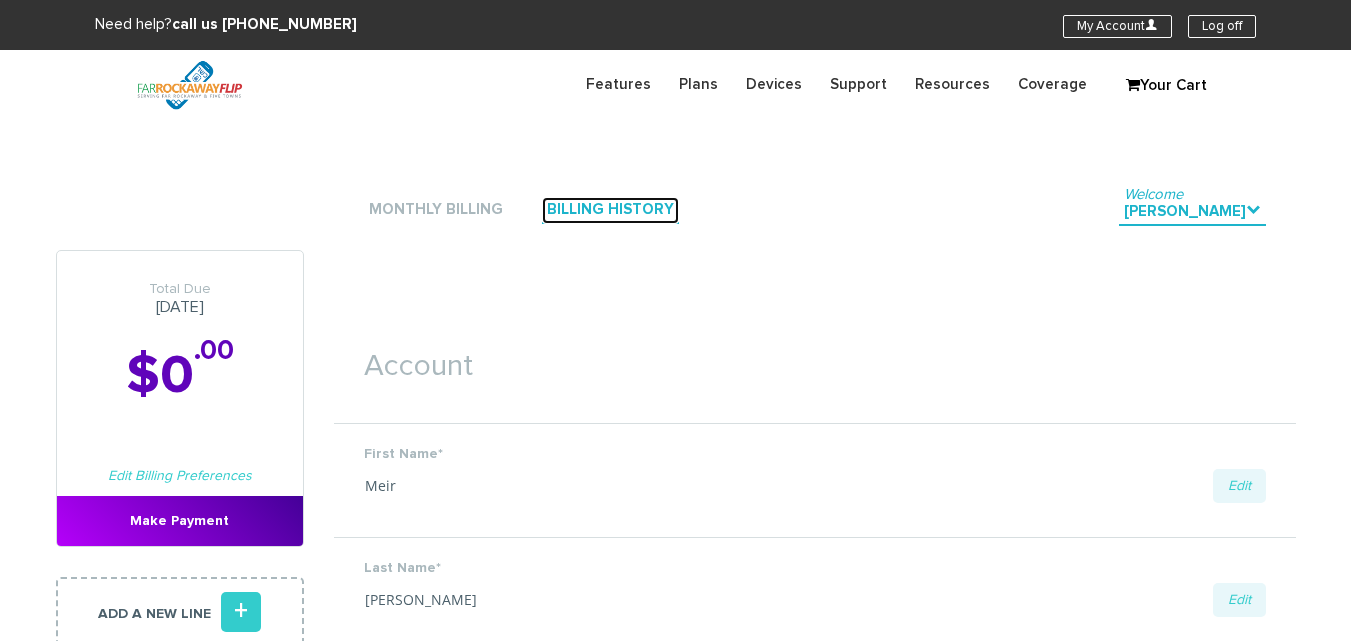click on "Billing History" at bounding box center [610, 210] 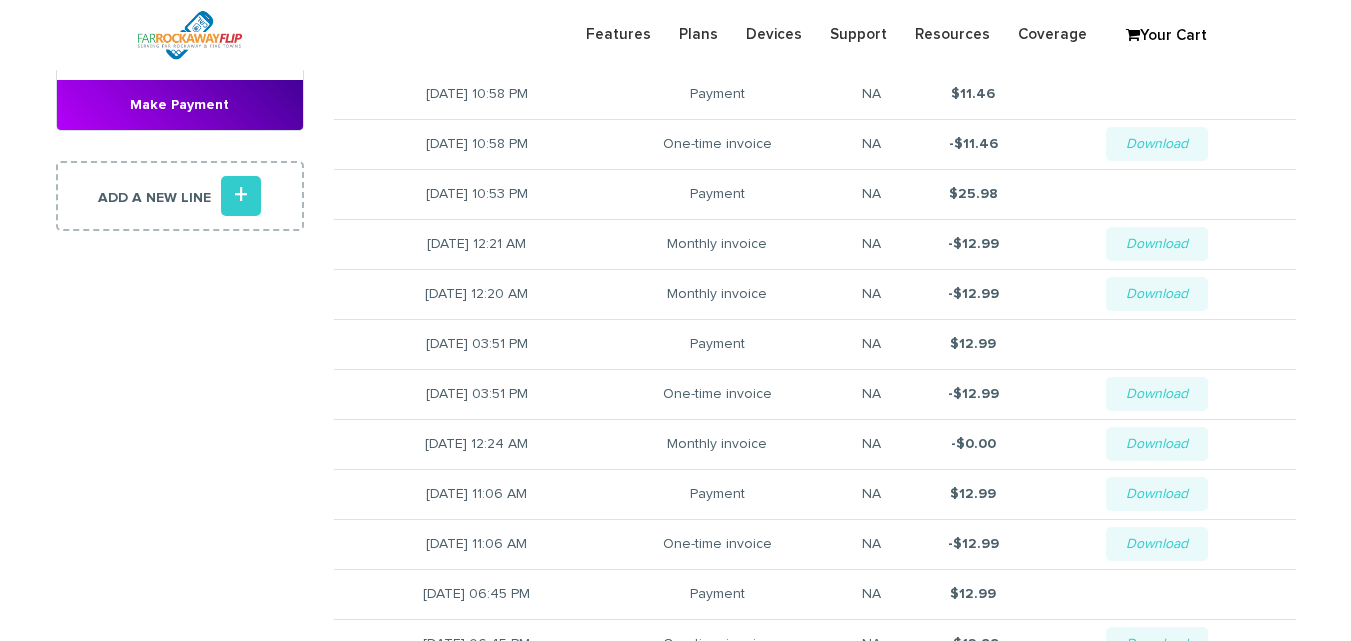 scroll, scrollTop: 100, scrollLeft: 0, axis: vertical 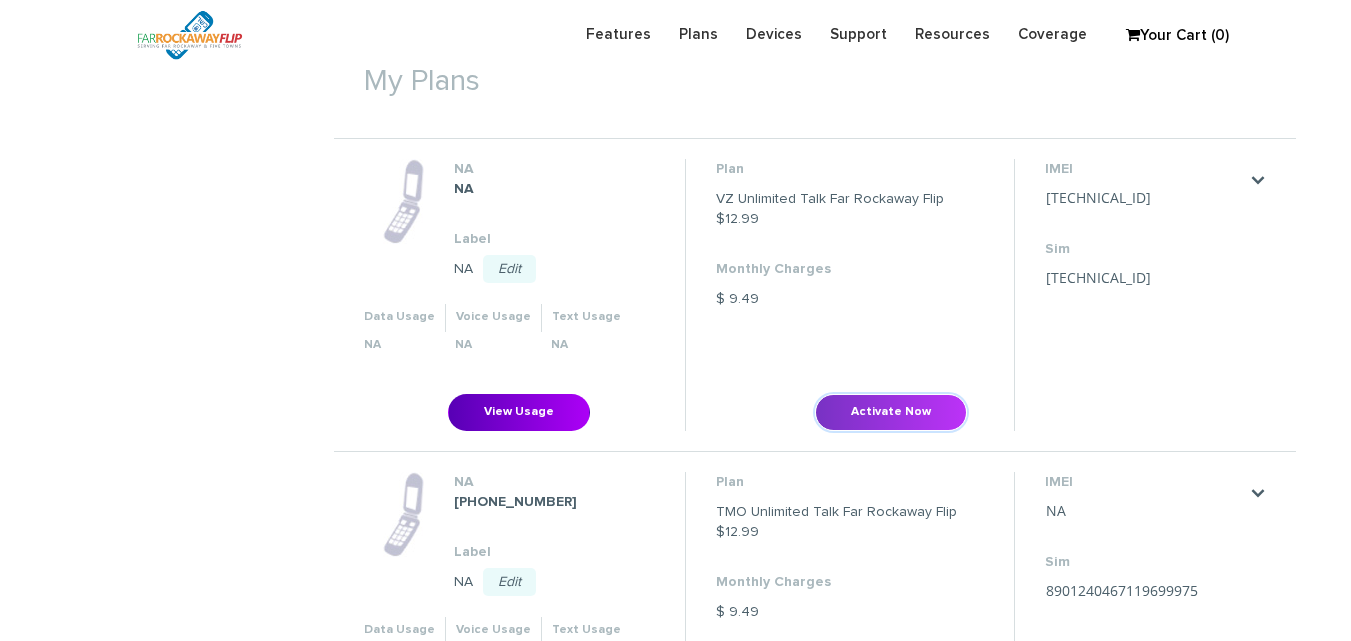 click on "Activate Now" at bounding box center [891, 412] 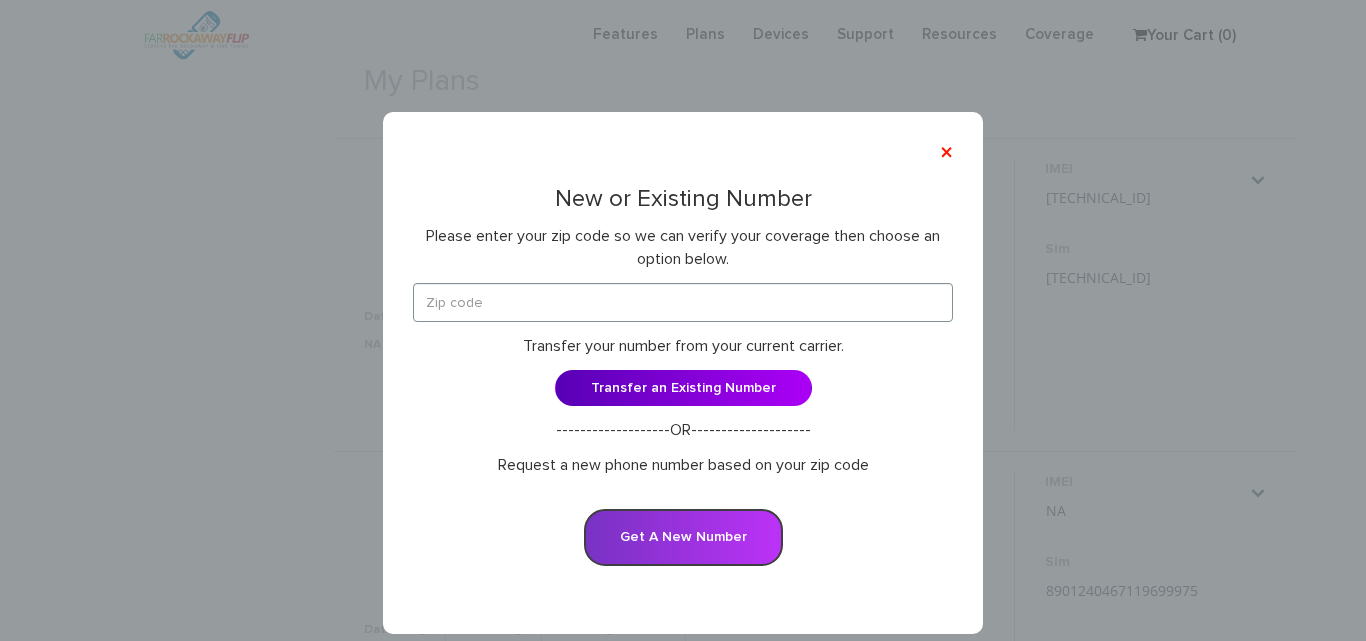 click on "Get A New Number" at bounding box center [683, 537] 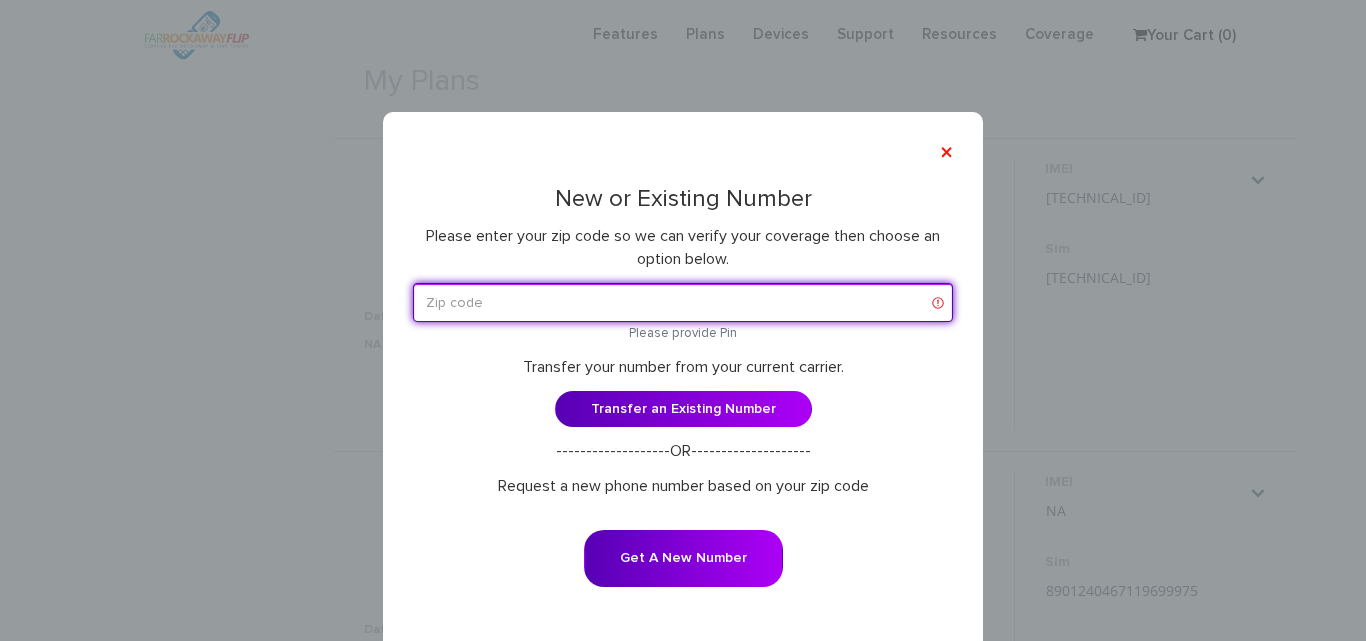 click at bounding box center (683, 302) 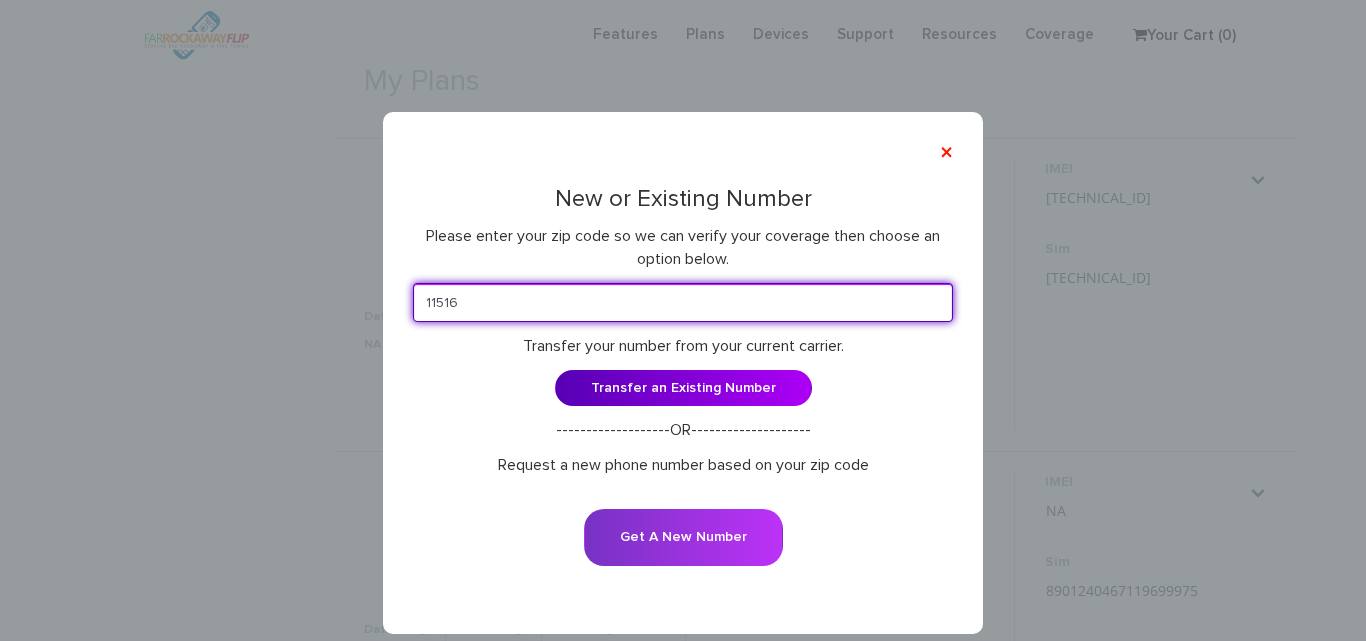 type on "11516" 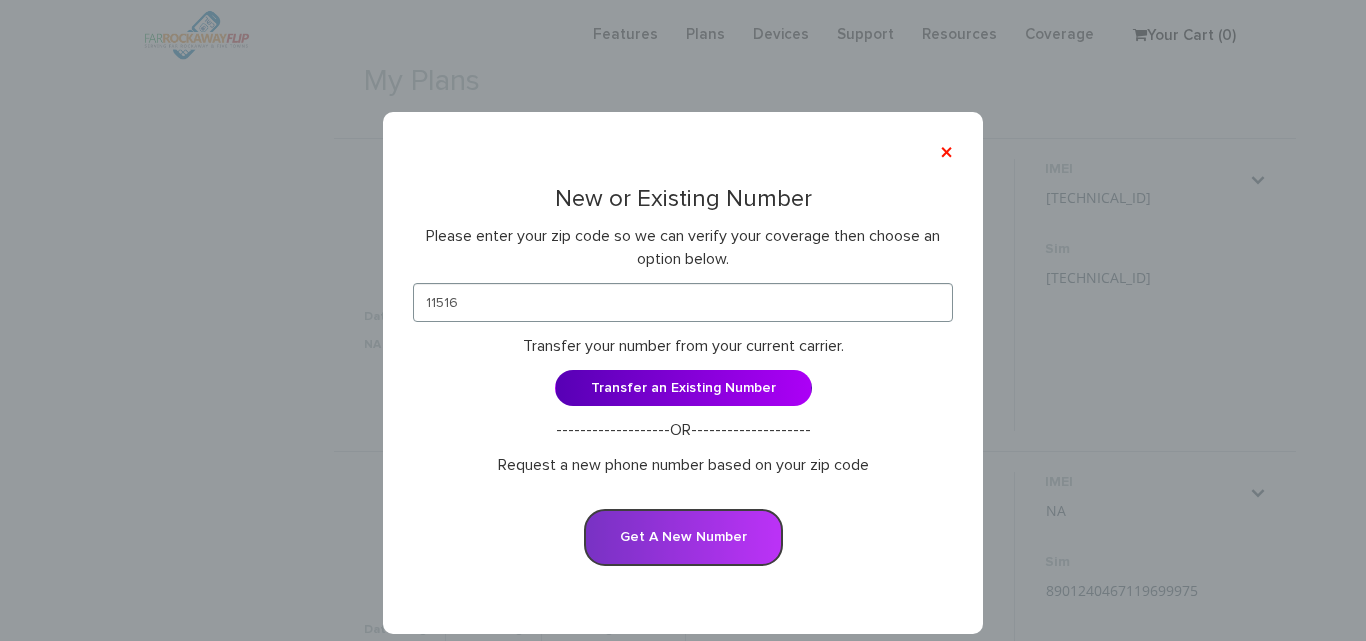 click on "Get A New Number" at bounding box center (683, 537) 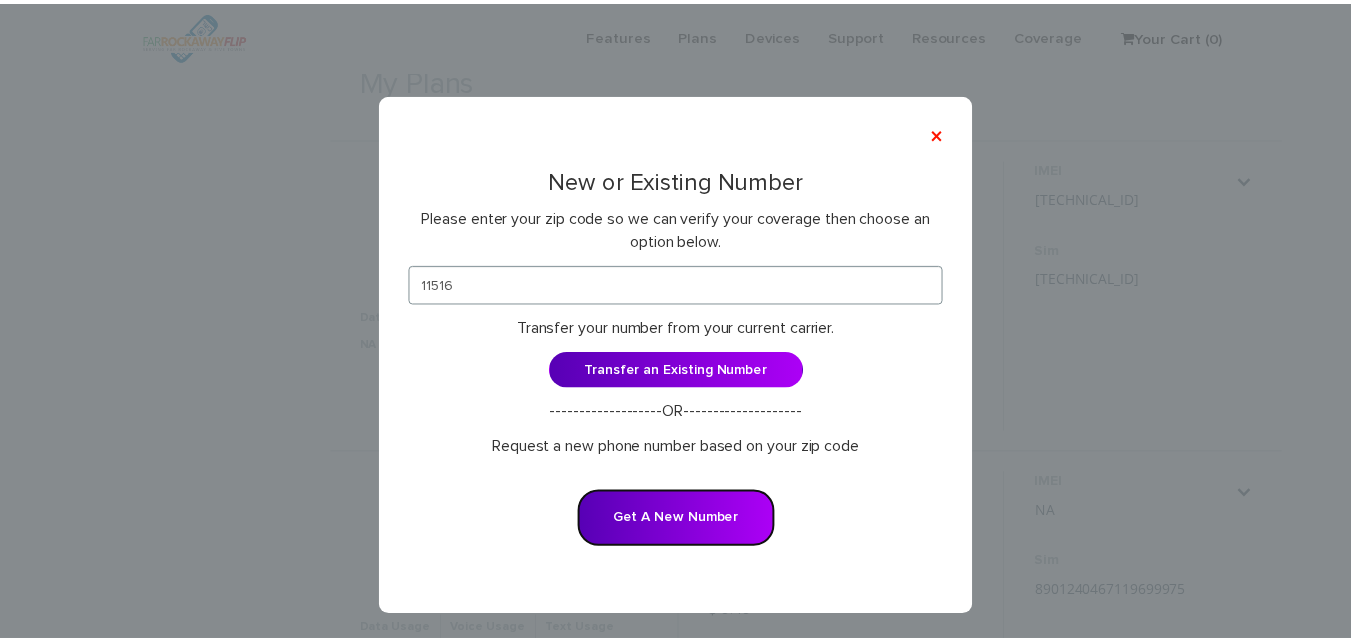 scroll, scrollTop: 23, scrollLeft: 0, axis: vertical 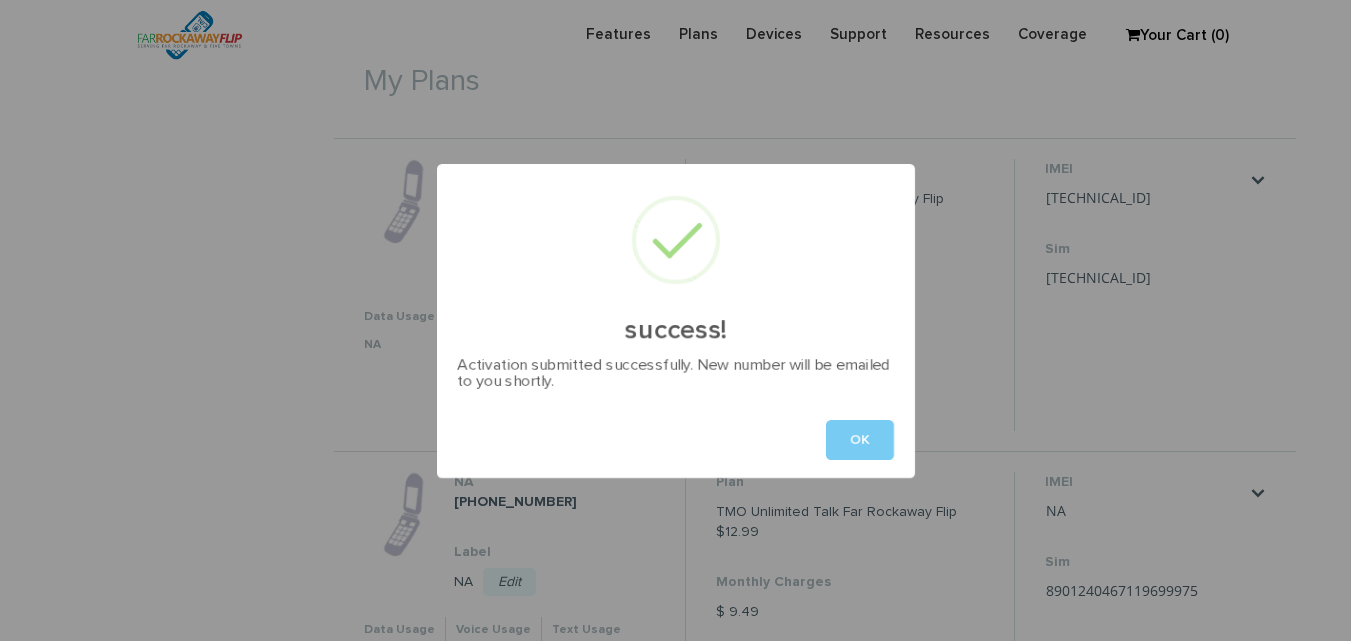 click on "OK" at bounding box center (860, 440) 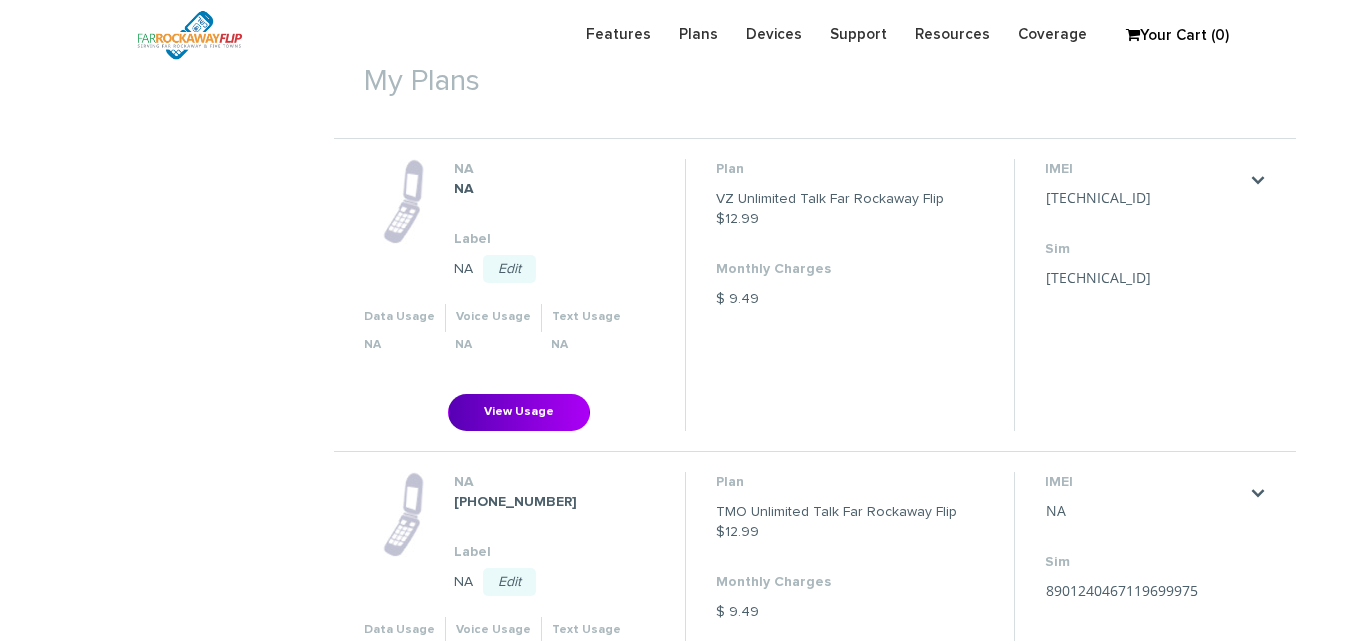 scroll, scrollTop: 400, scrollLeft: 0, axis: vertical 